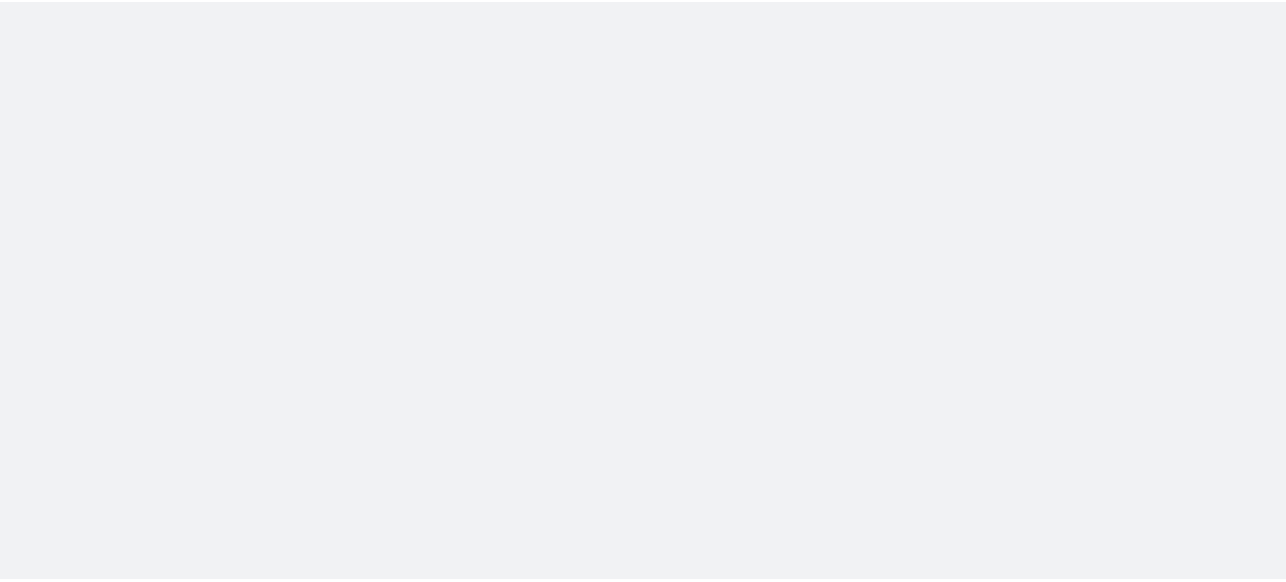 scroll, scrollTop: 0, scrollLeft: 0, axis: both 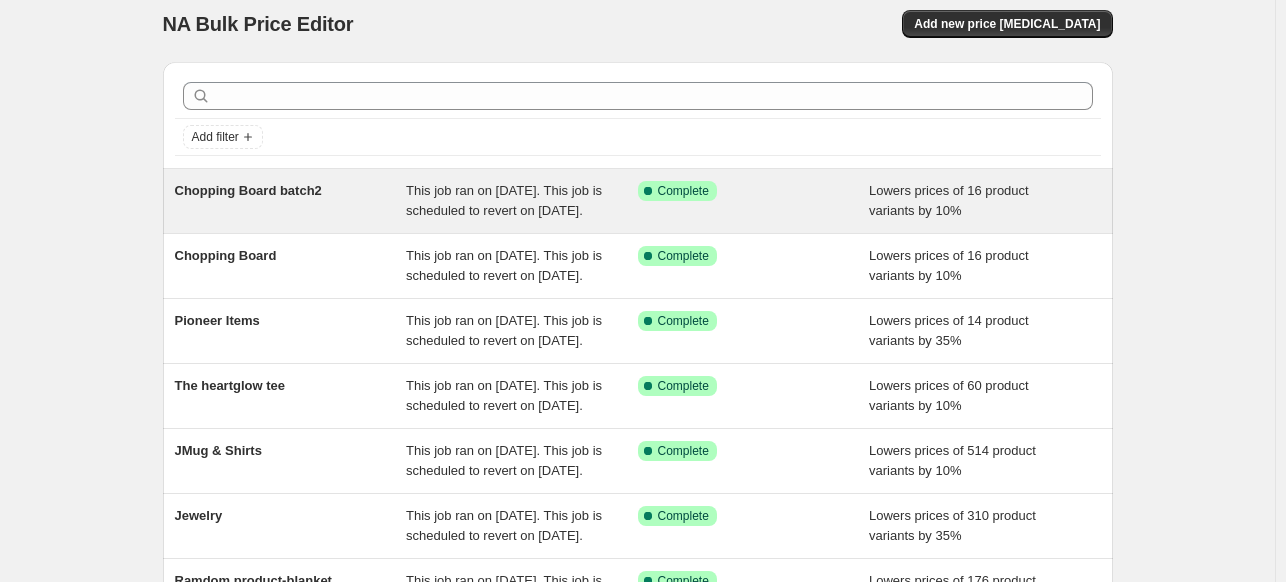 click on "Success Complete Complete" at bounding box center (754, 201) 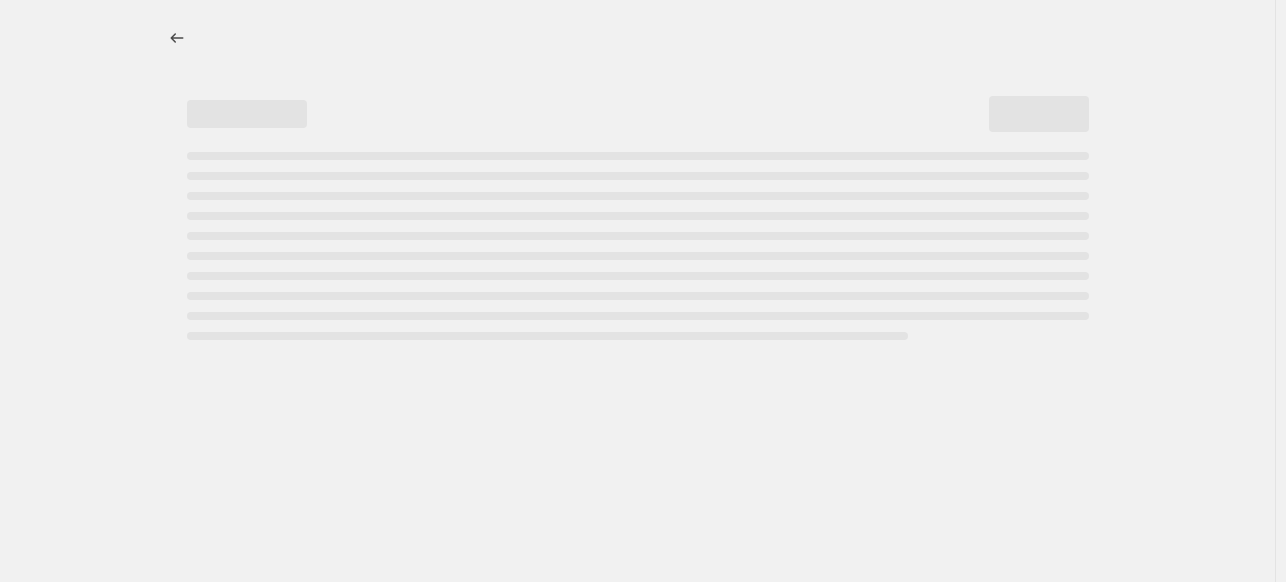 scroll, scrollTop: 0, scrollLeft: 0, axis: both 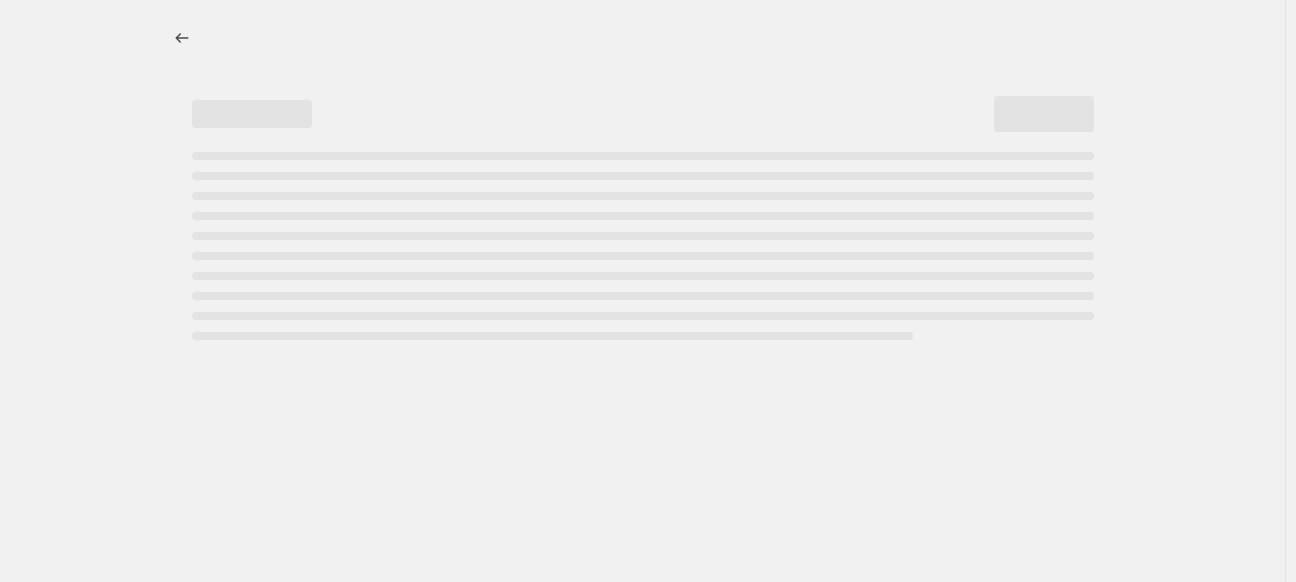 select on "percentage" 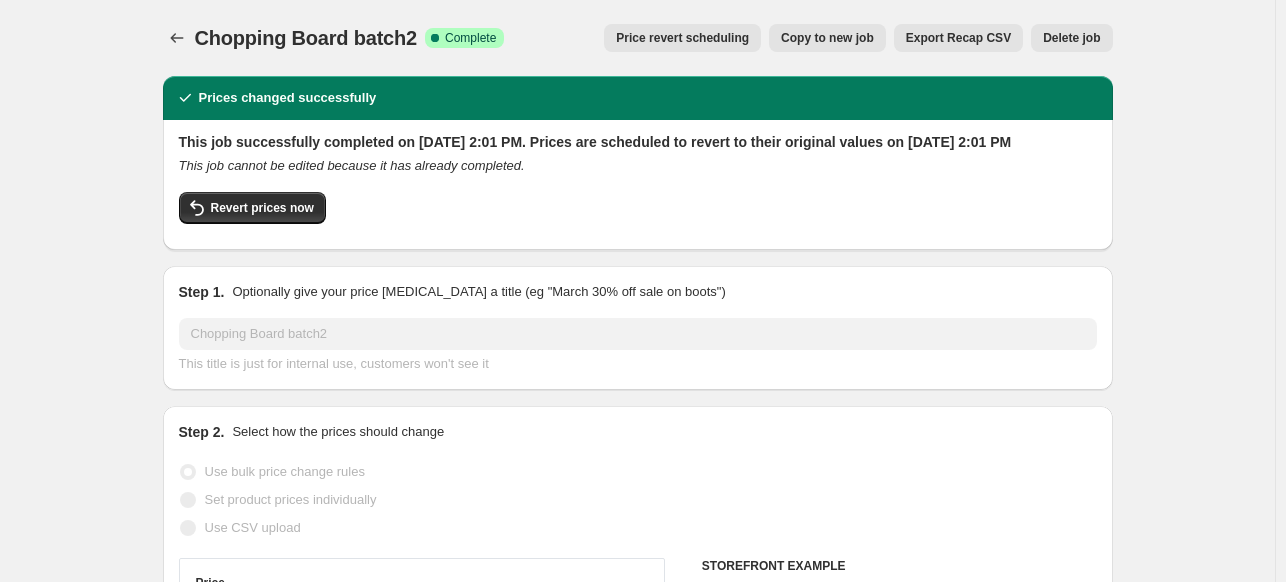 click on "Delete job" at bounding box center [1071, 38] 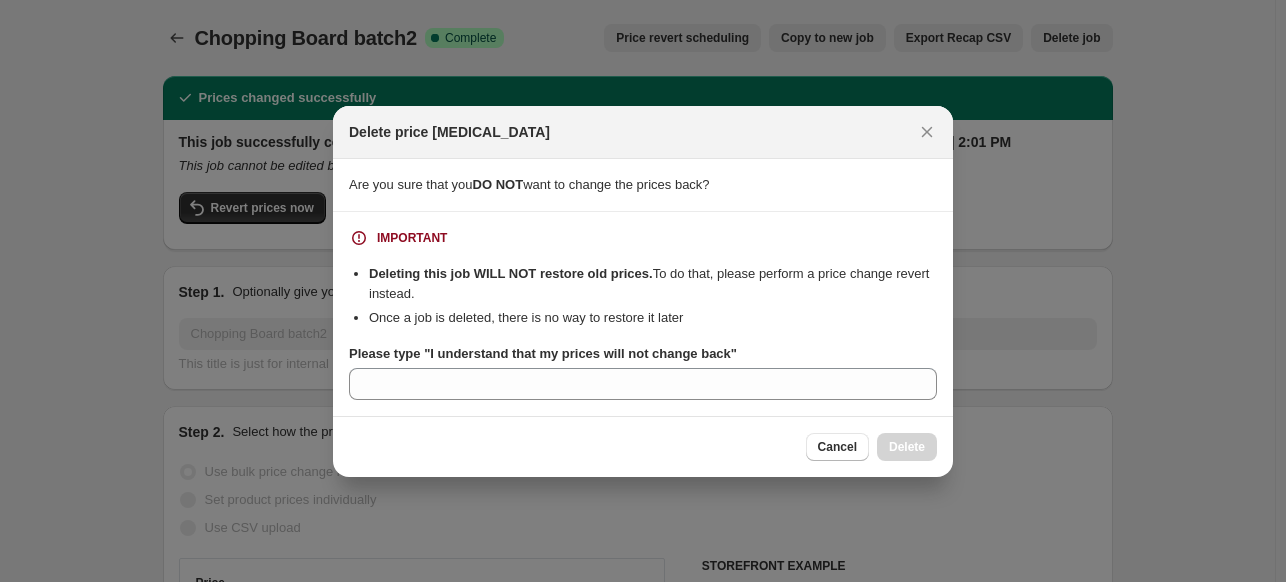 click at bounding box center (643, 291) 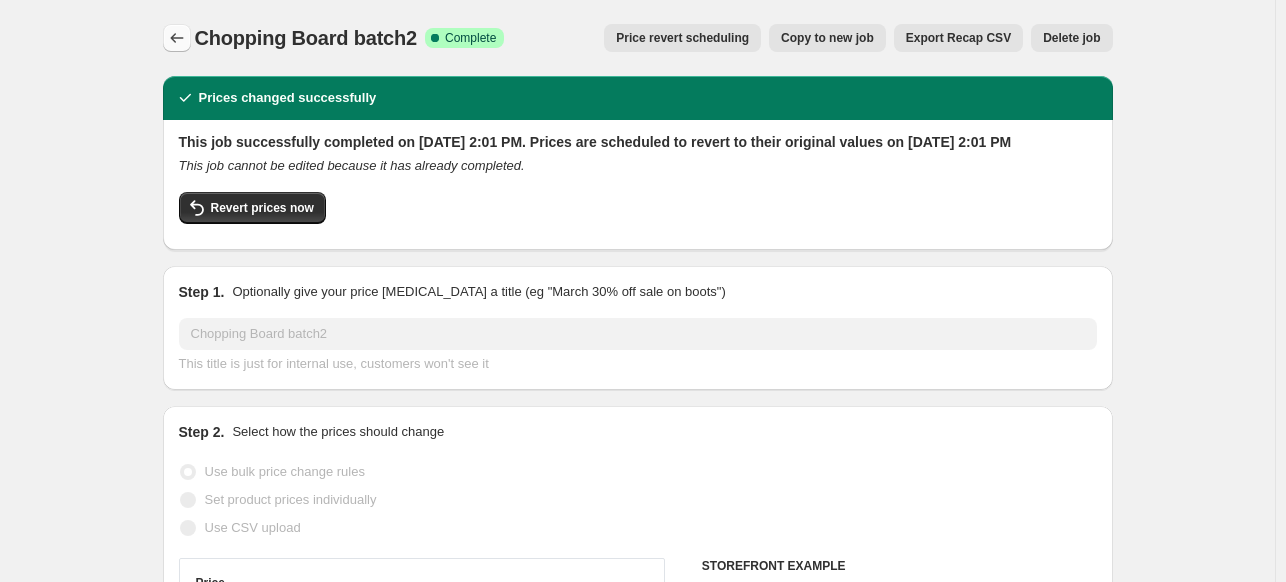 click 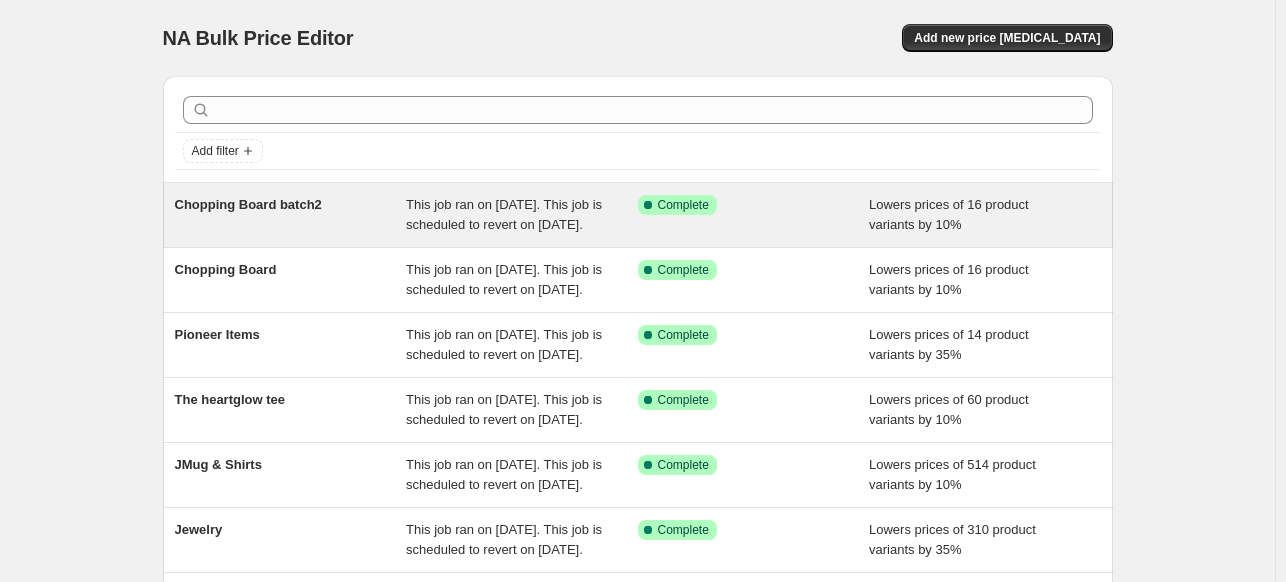 click on "Lowers prices of 16 product variants by 10%" at bounding box center [985, 215] 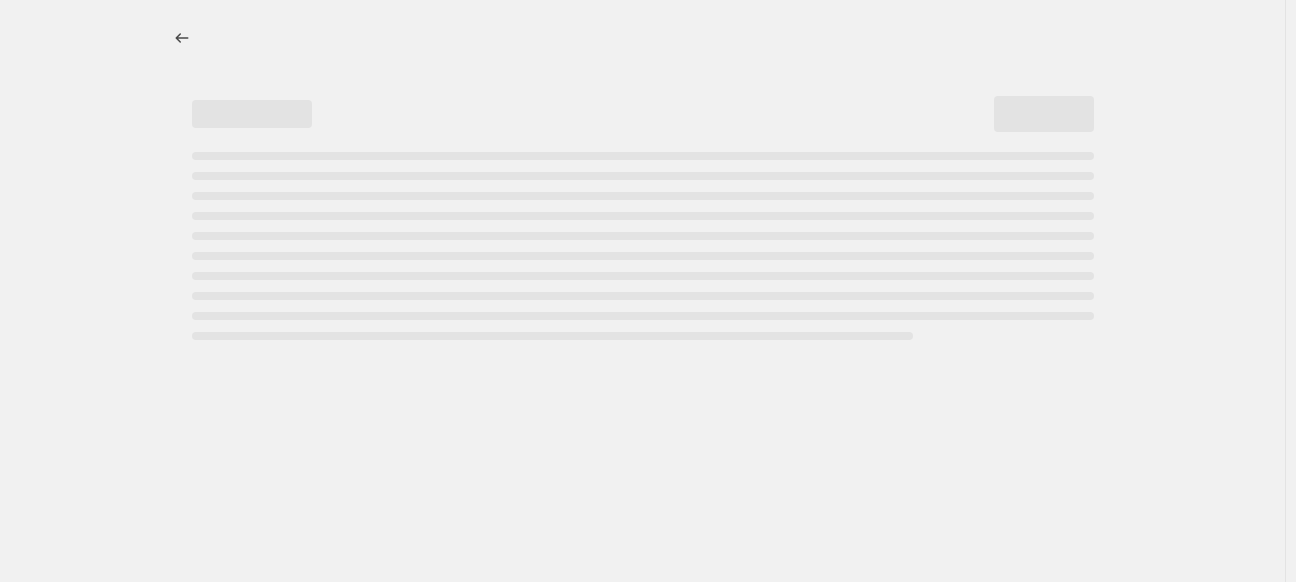 select on "percentage" 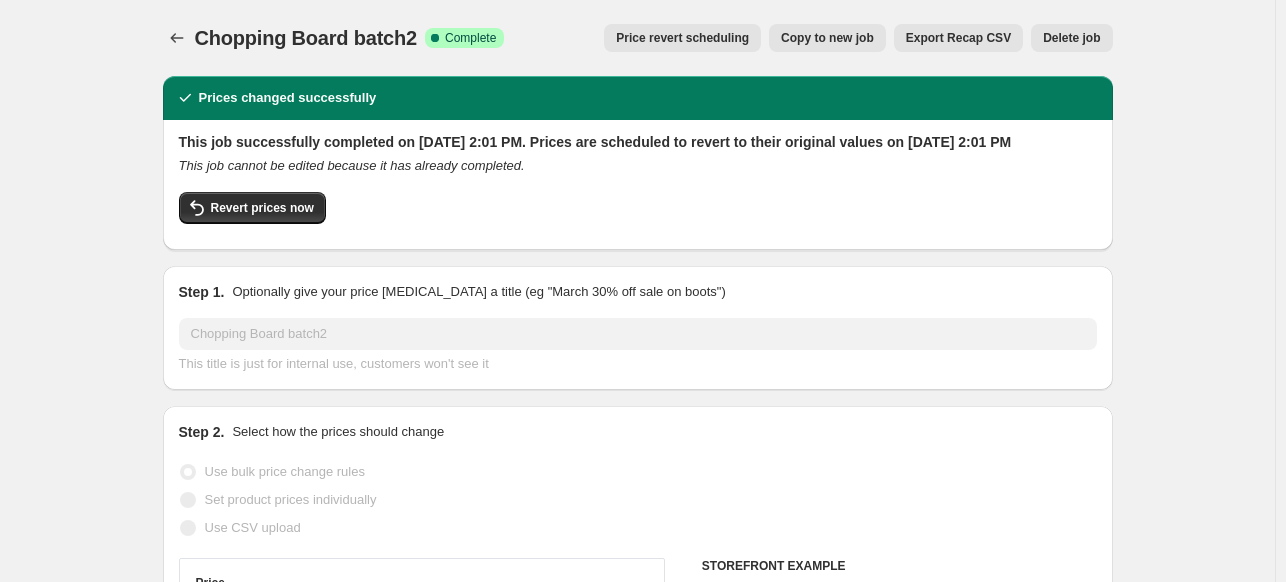 click on "Delete job" at bounding box center [1071, 38] 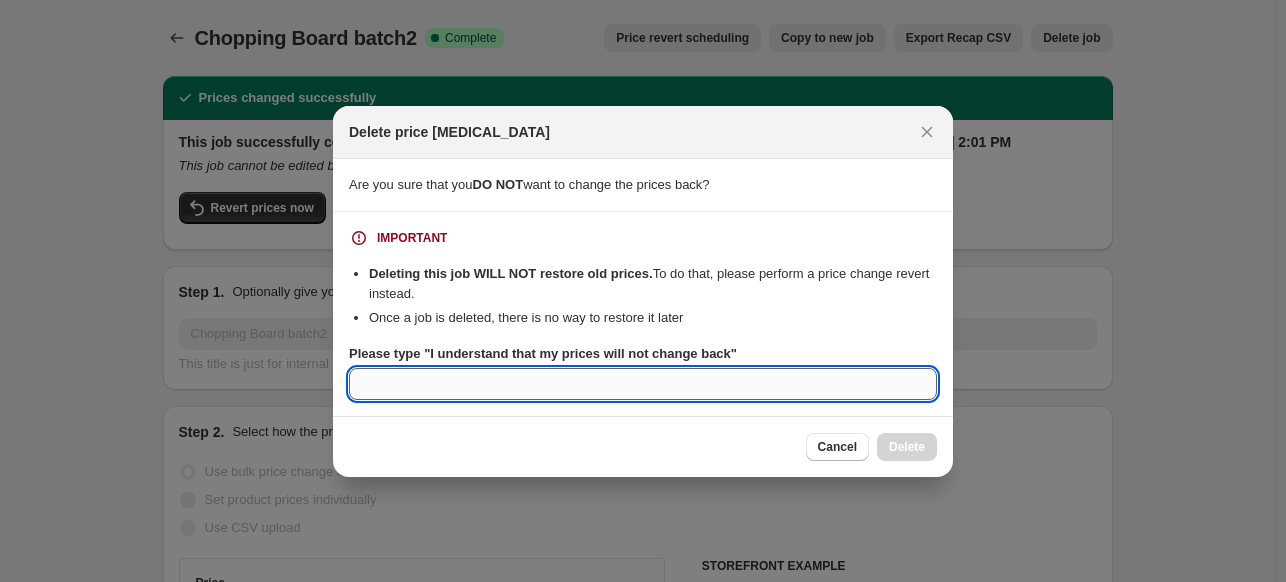 click on "Please type "I understand that my prices will not change back"" at bounding box center [643, 384] 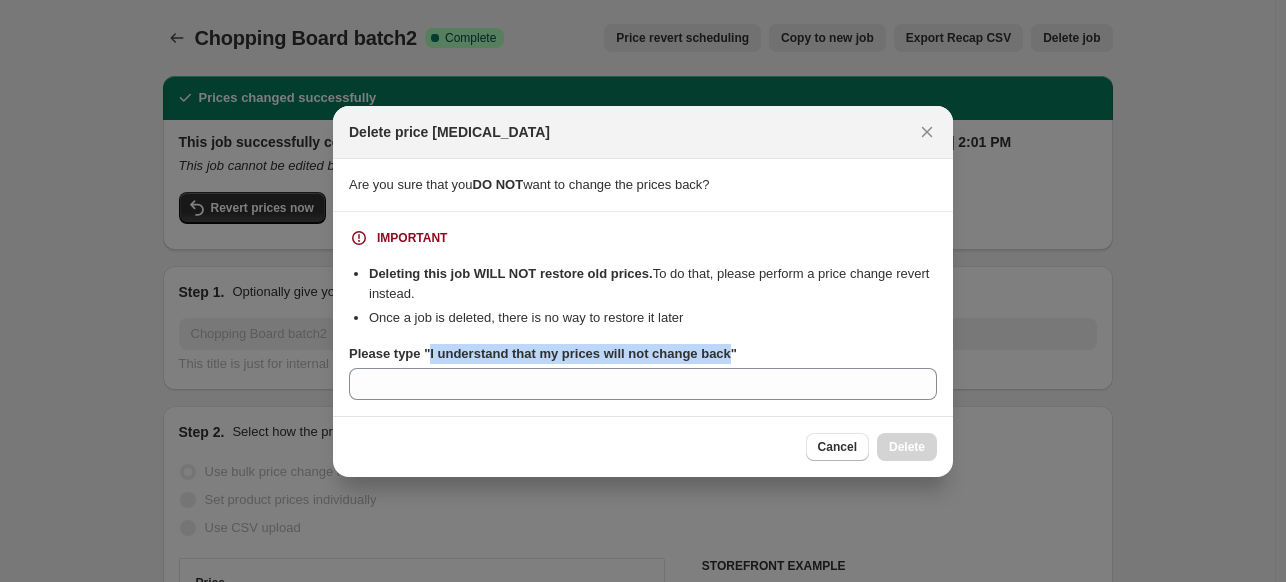 drag, startPoint x: 721, startPoint y: 355, endPoint x: 427, endPoint y: 360, distance: 294.0425 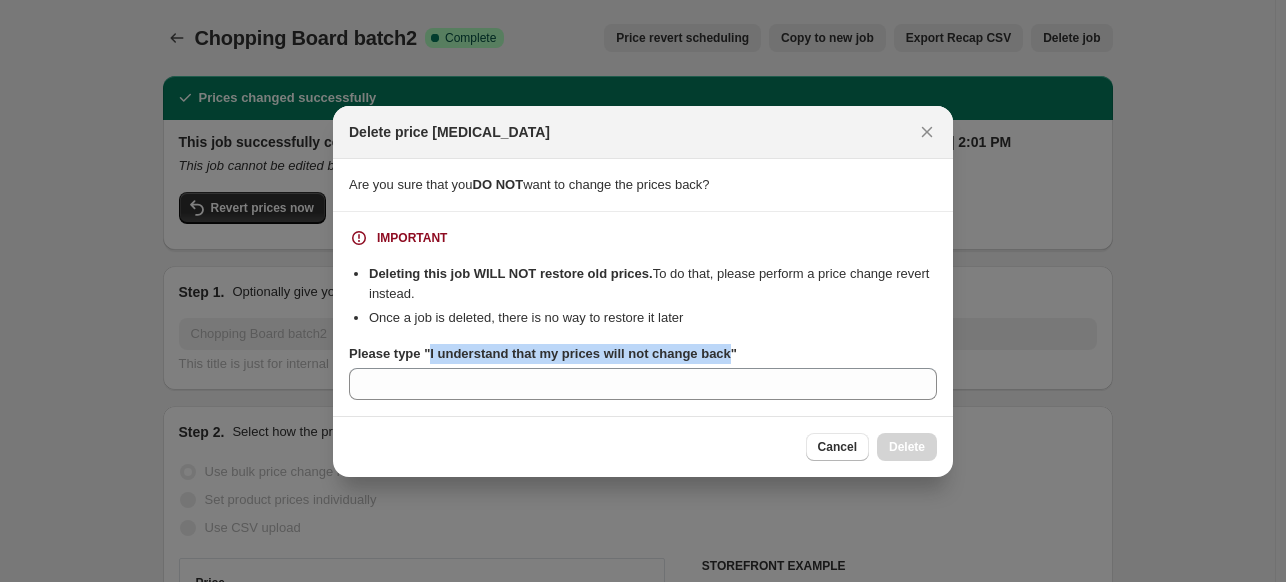 copy on "I understand that my prices will not change back" 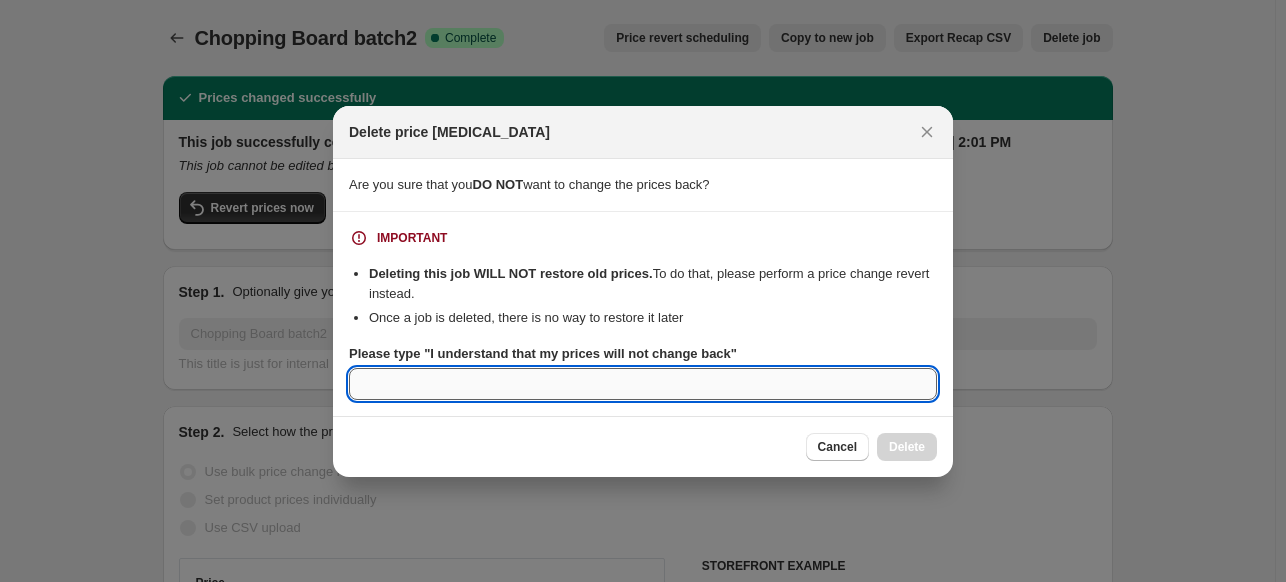 paste on "I understand that my prices will not change back" 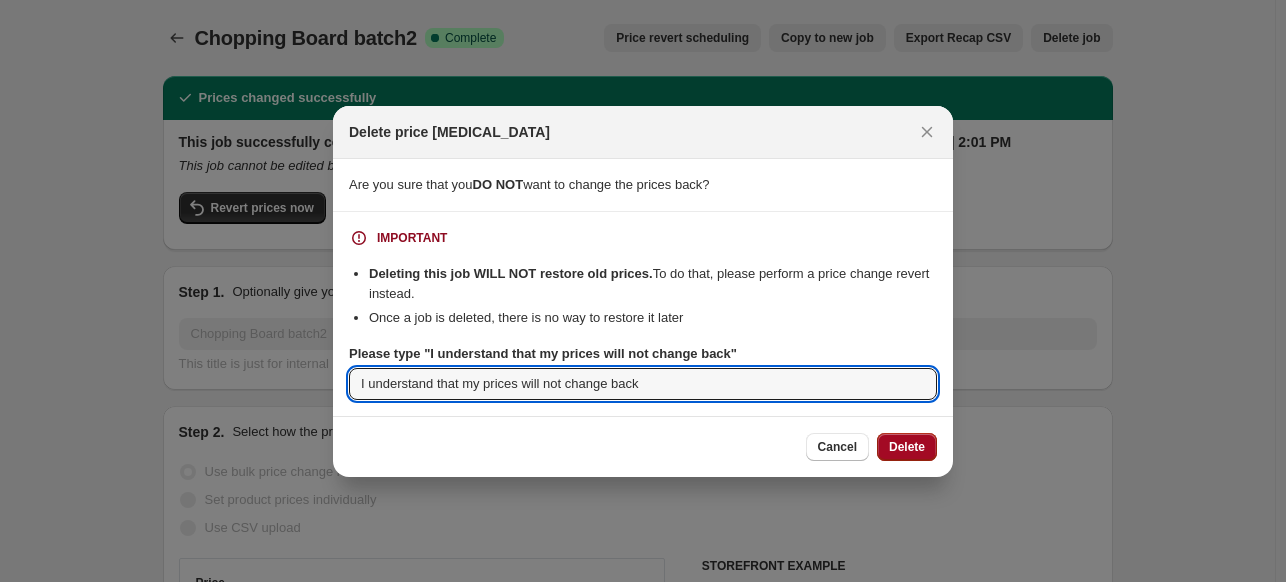 type on "I understand that my prices will not change back" 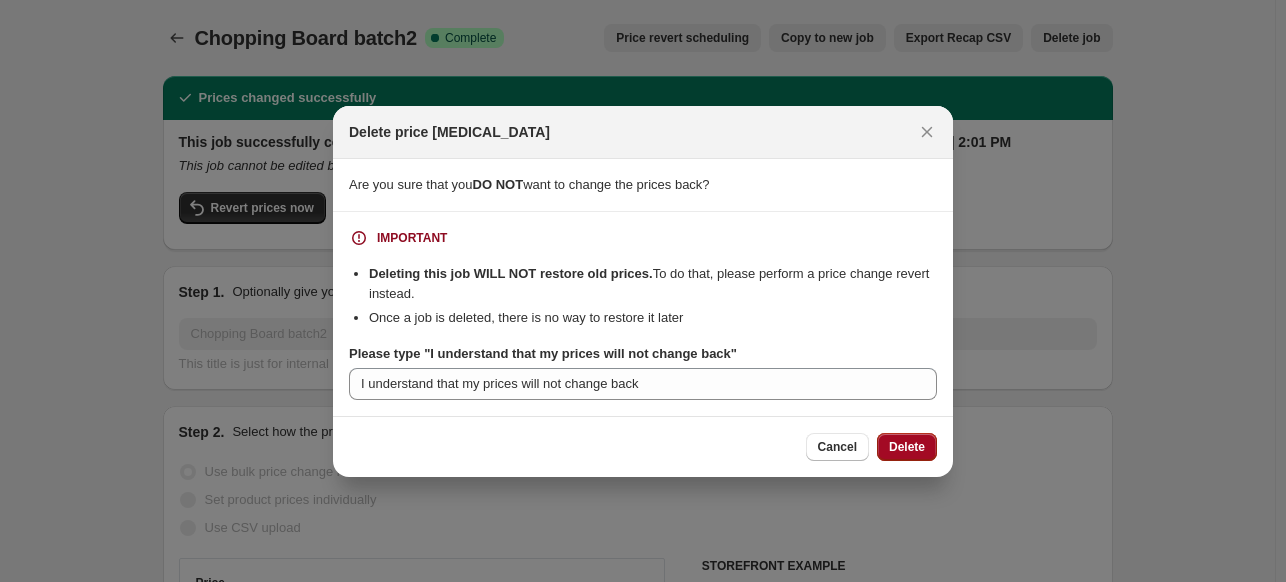 click on "Delete" at bounding box center [907, 447] 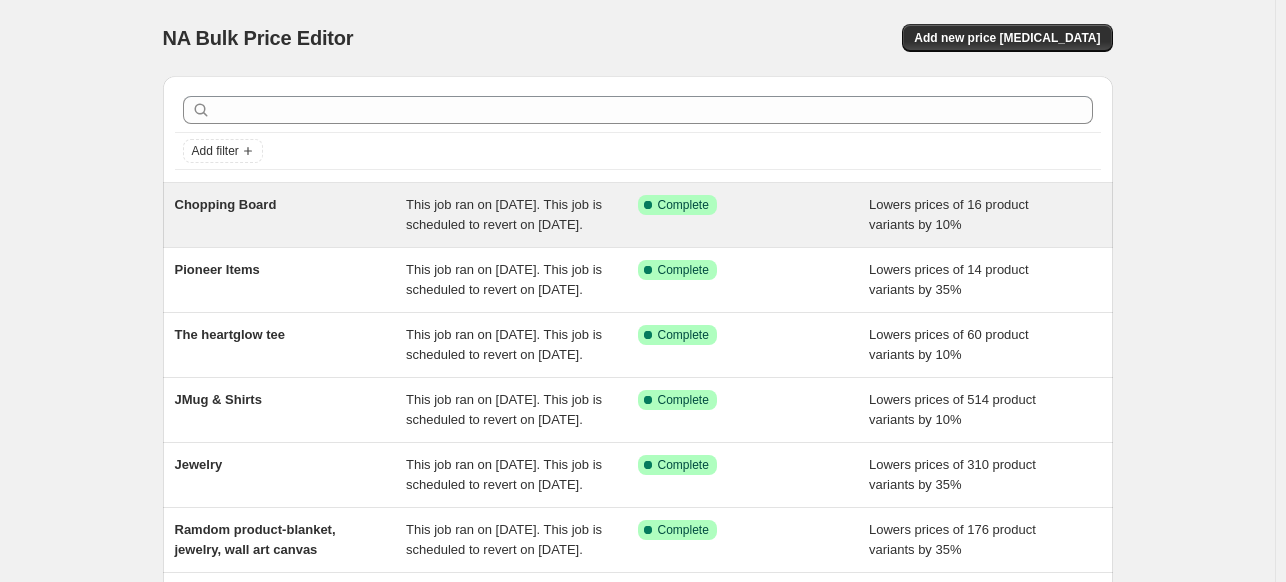 click on "Lowers prices of 16 product variants by 10%" at bounding box center (985, 215) 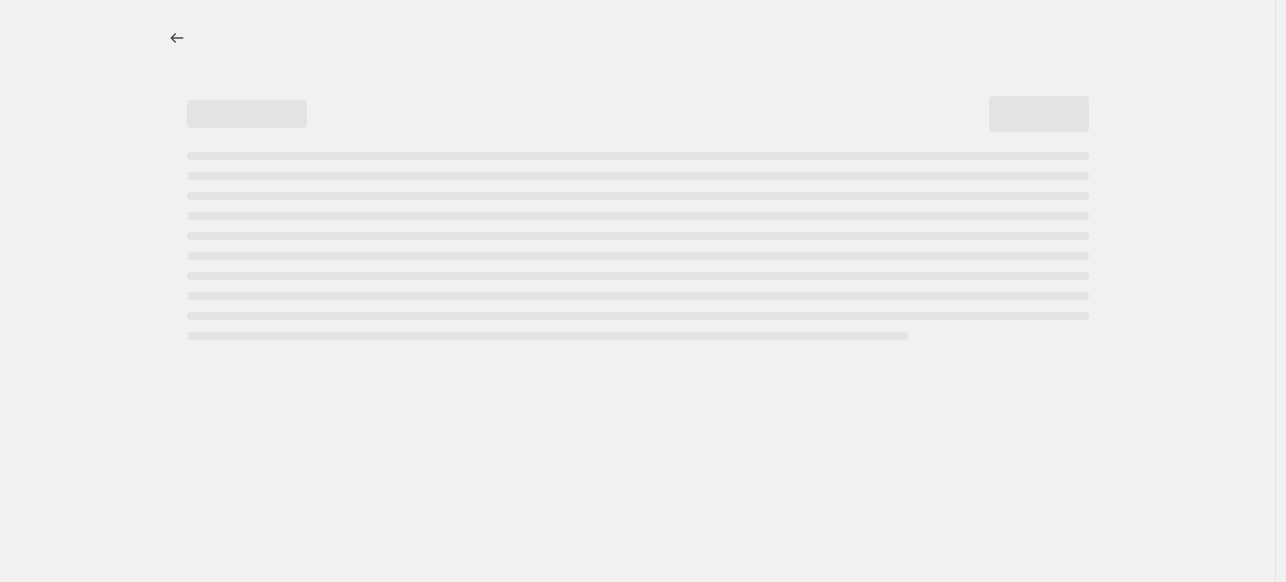 select on "percentage" 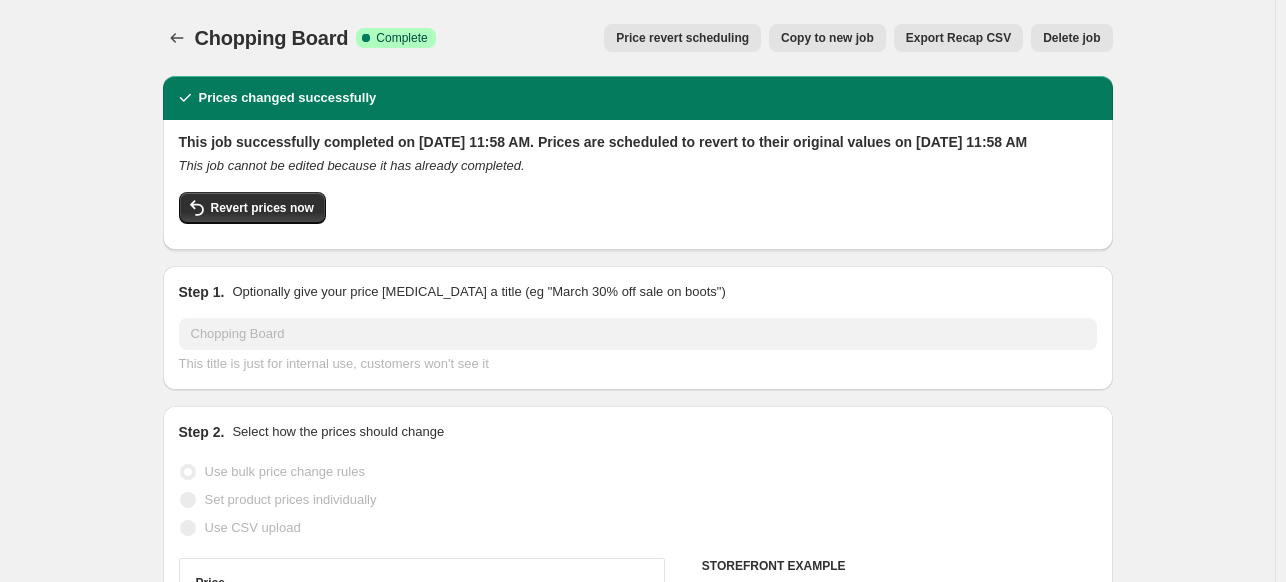 click on "Delete job" at bounding box center [1071, 38] 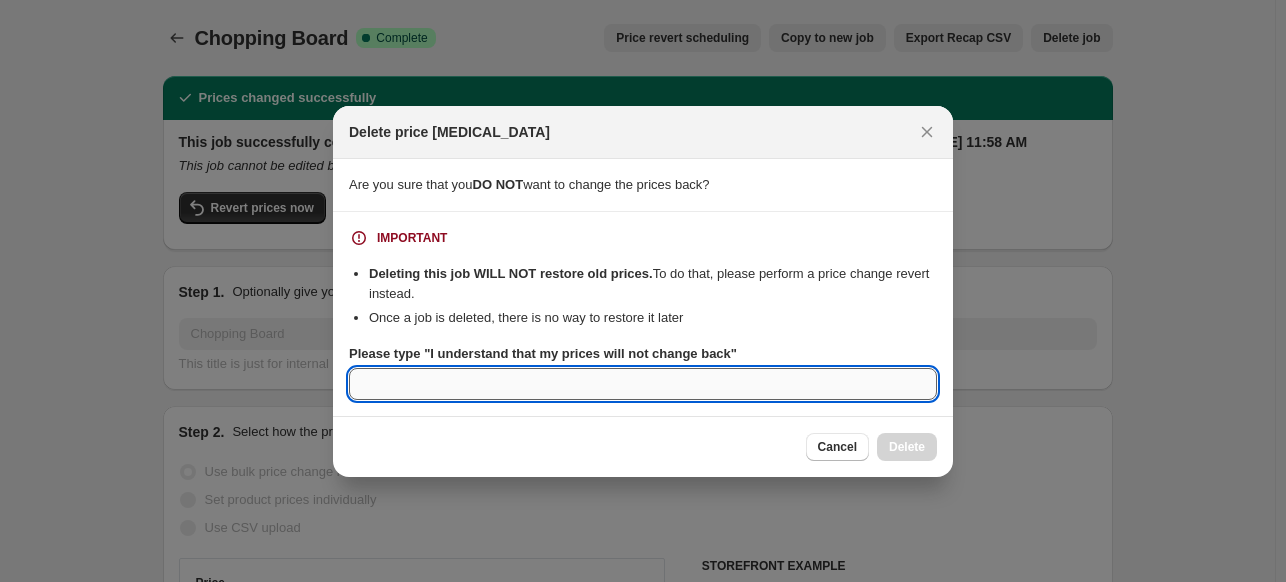 paste on "I understand that my prices will not change back" 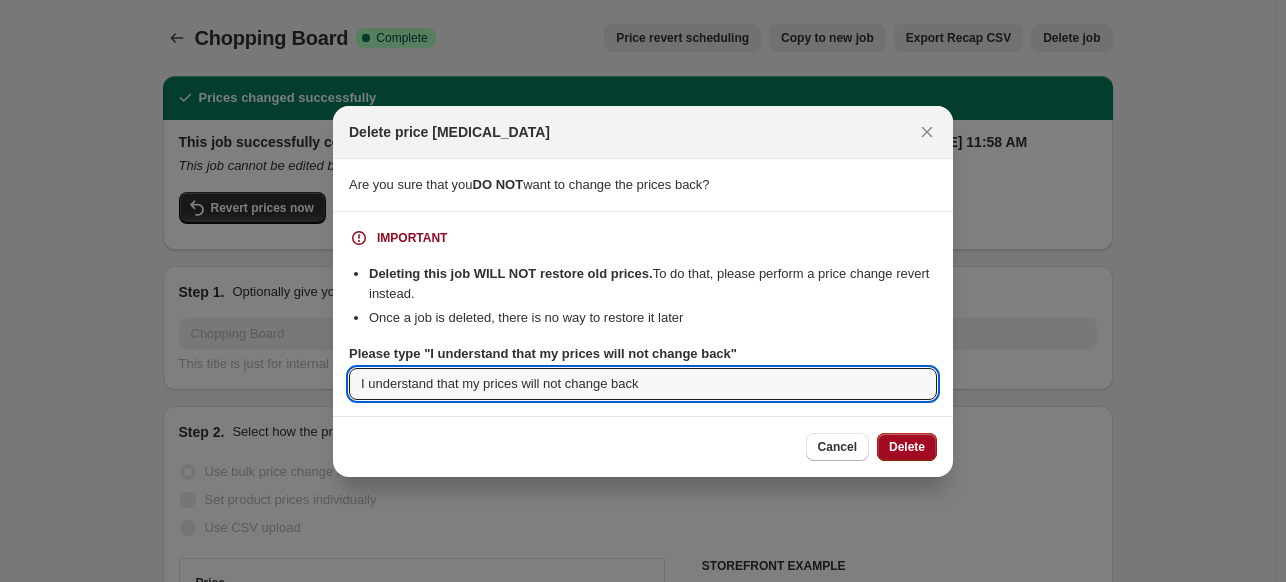 type on "I understand that my prices will not change back" 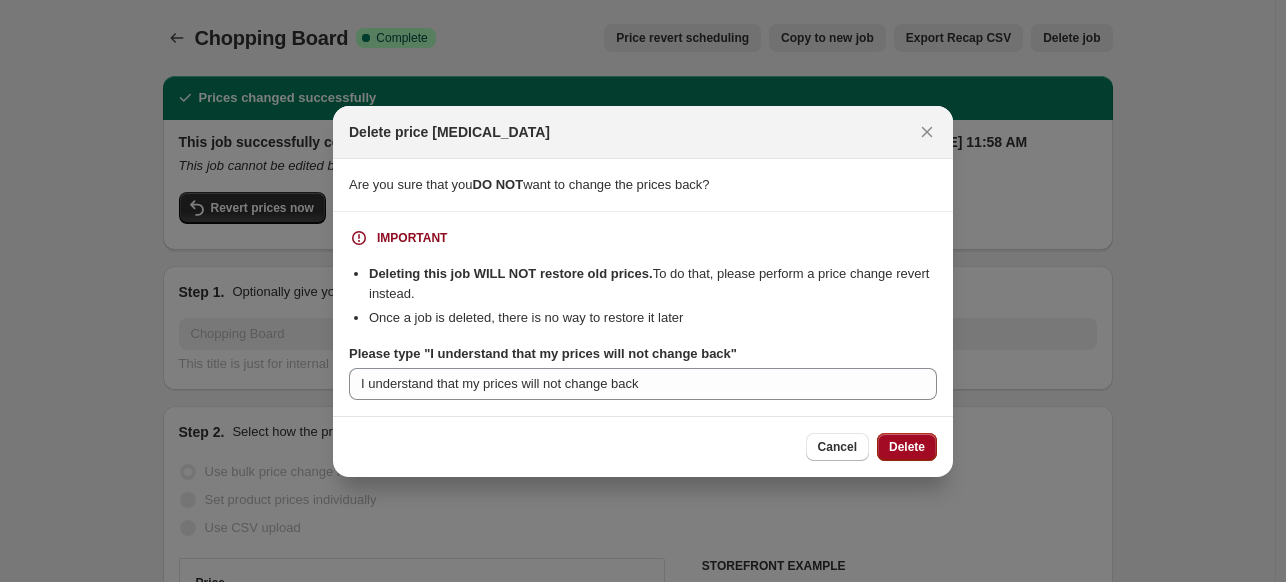 click on "Delete" at bounding box center [907, 447] 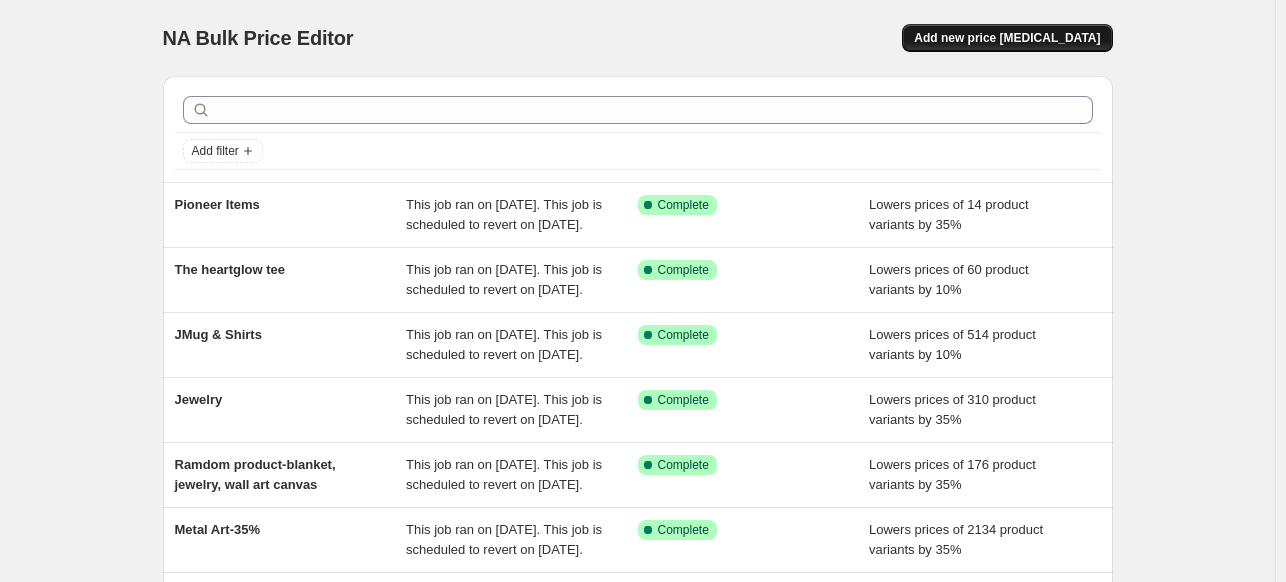 click on "Add new price [MEDICAL_DATA]" at bounding box center (1007, 38) 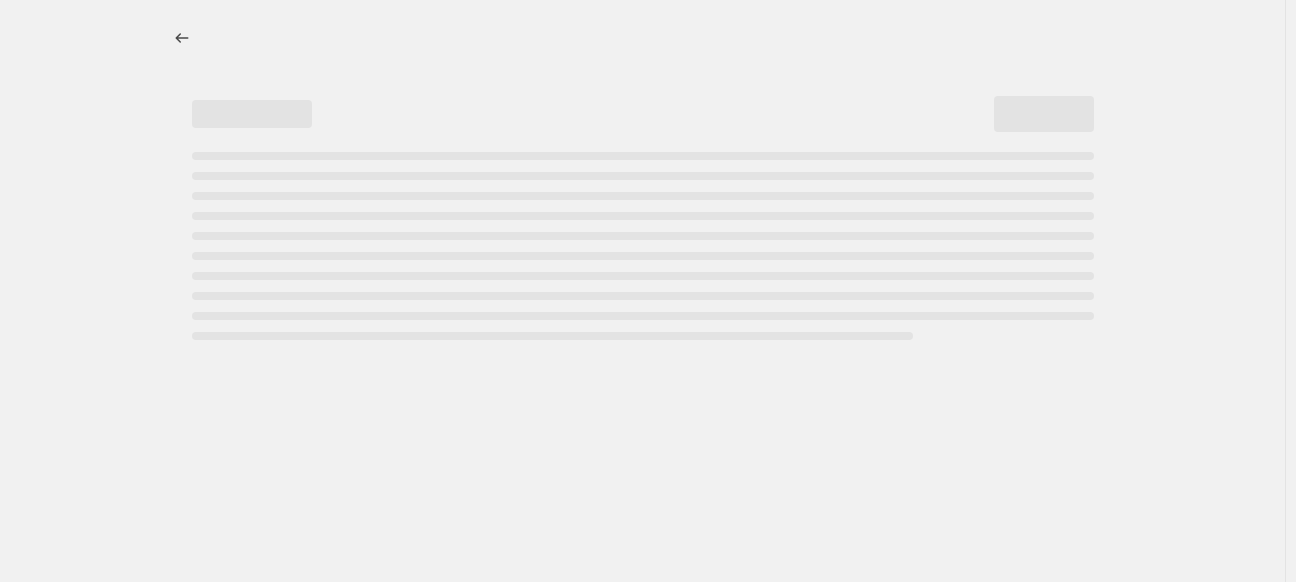 select on "percentage" 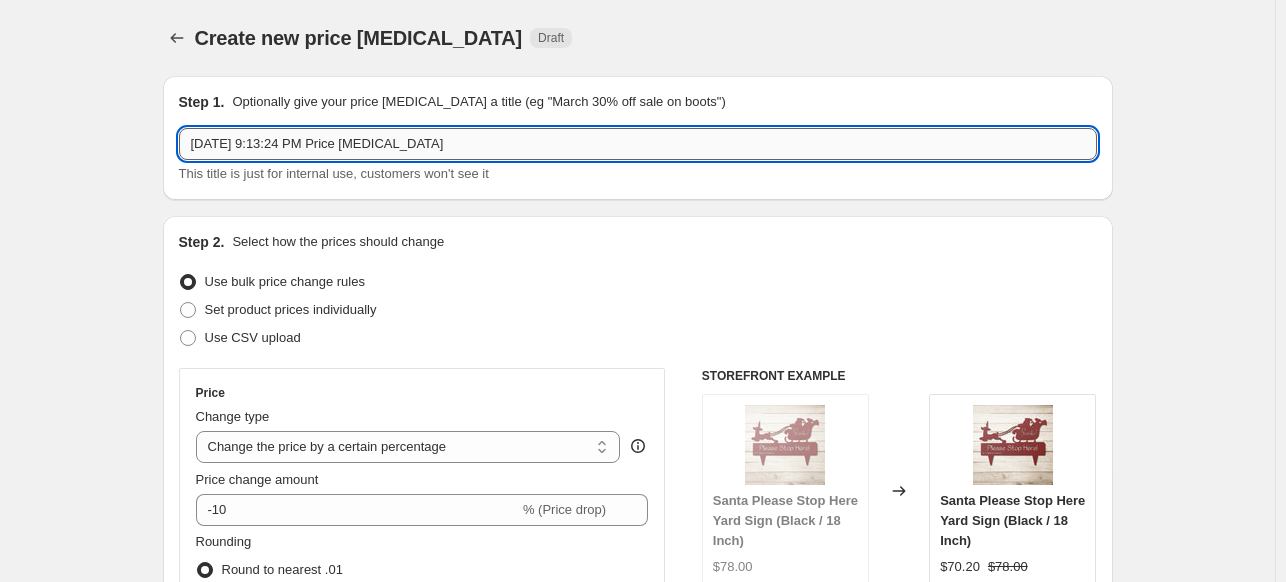 click on "[DATE] 9:13:24 PM Price [MEDICAL_DATA]" at bounding box center (638, 144) 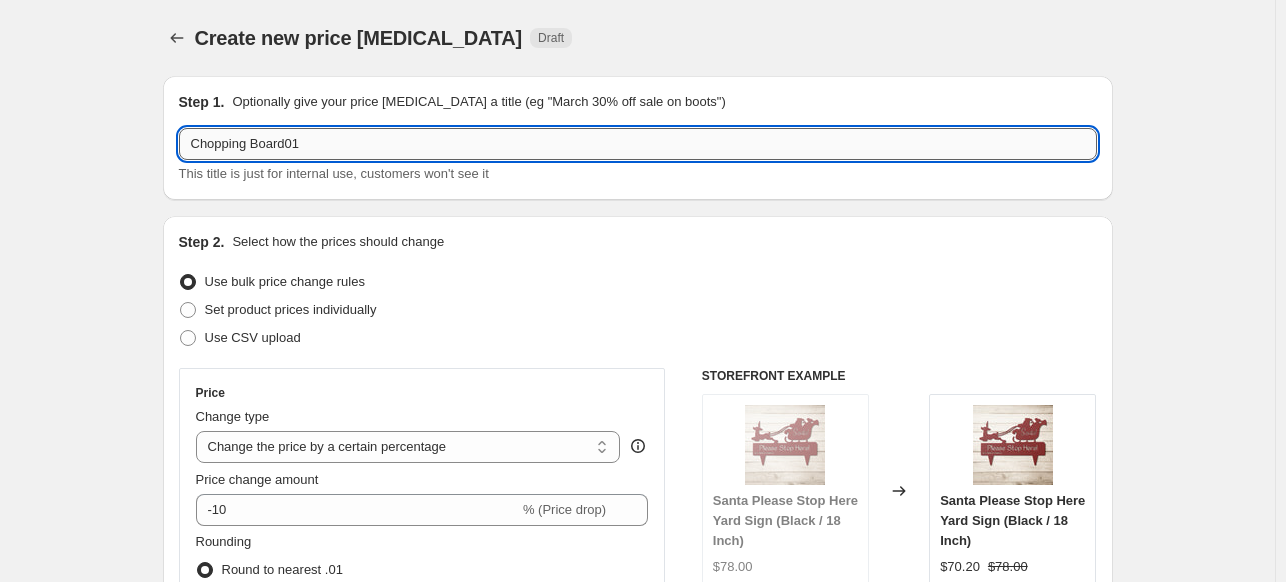 click on "Chopping Board01" at bounding box center [638, 144] 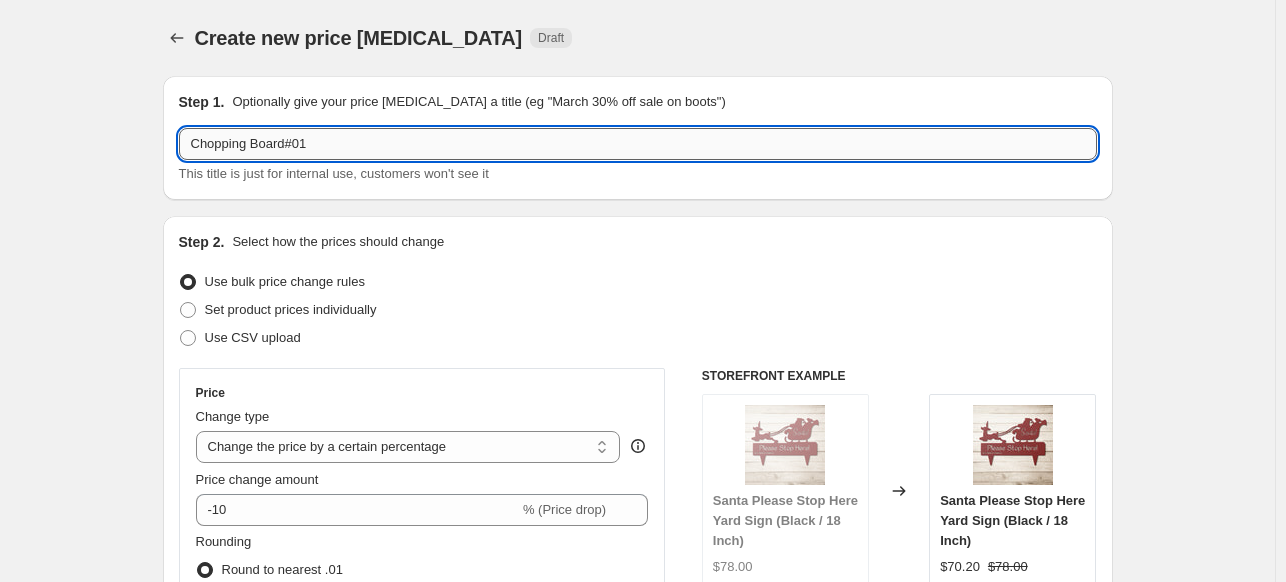 click on "Chopping Board#01" at bounding box center [638, 144] 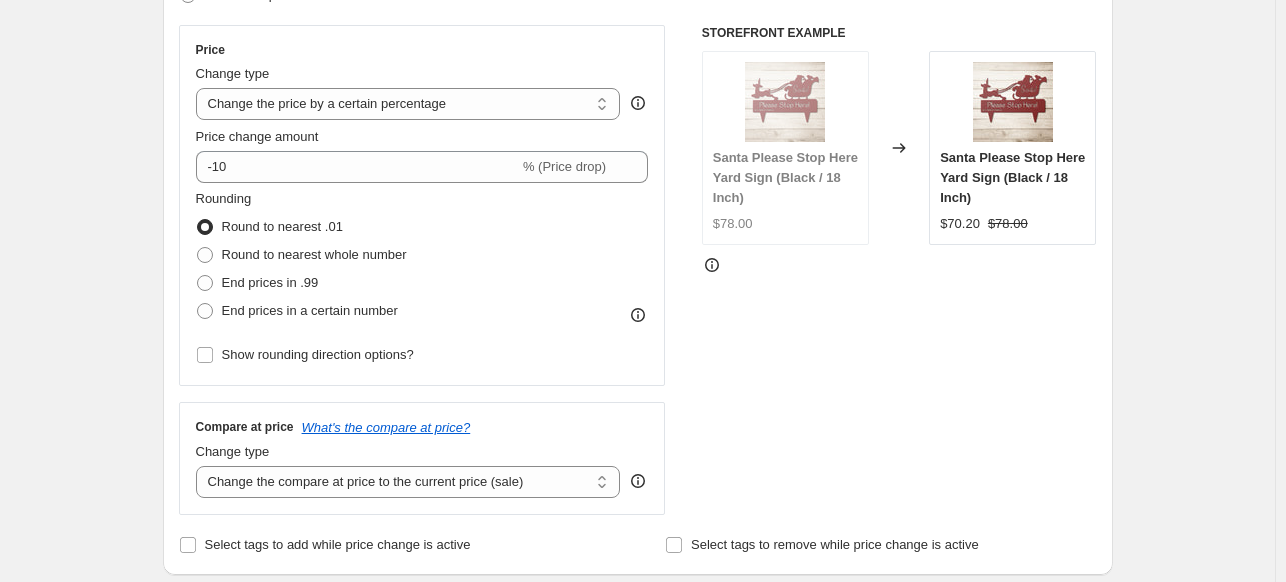 scroll, scrollTop: 448, scrollLeft: 0, axis: vertical 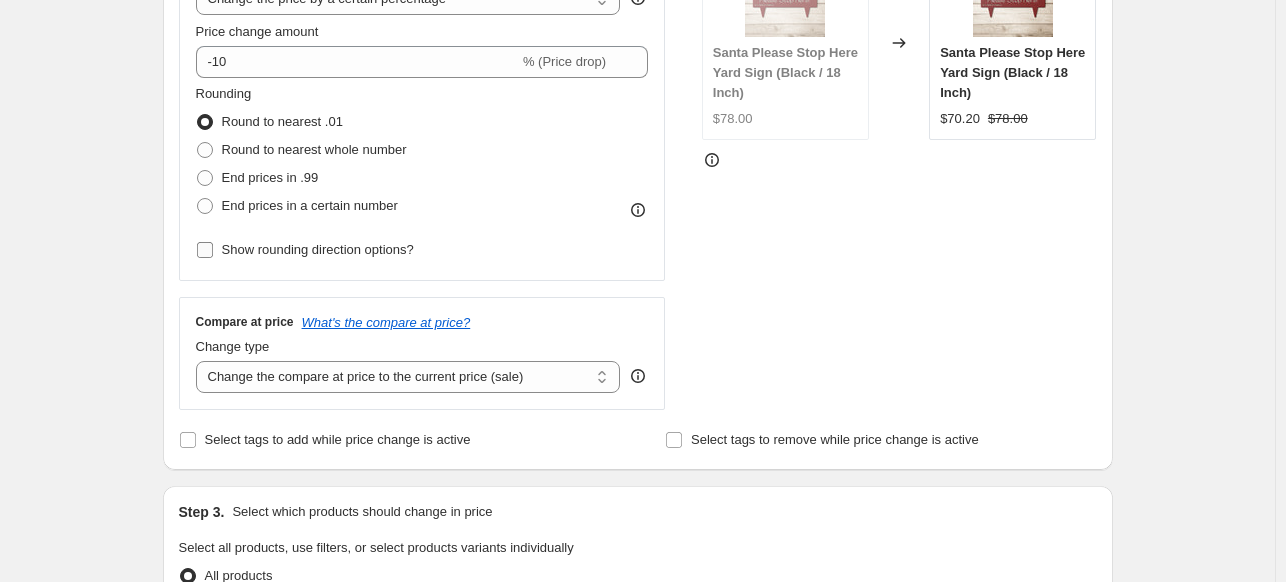 type on "Chopping Boards#01" 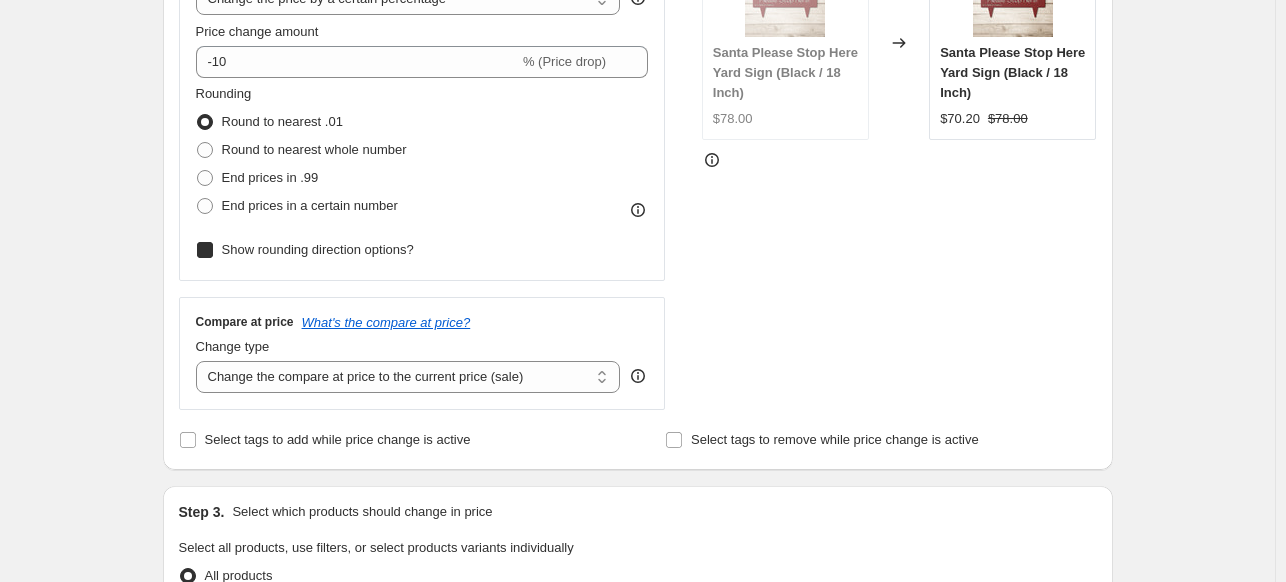 checkbox on "true" 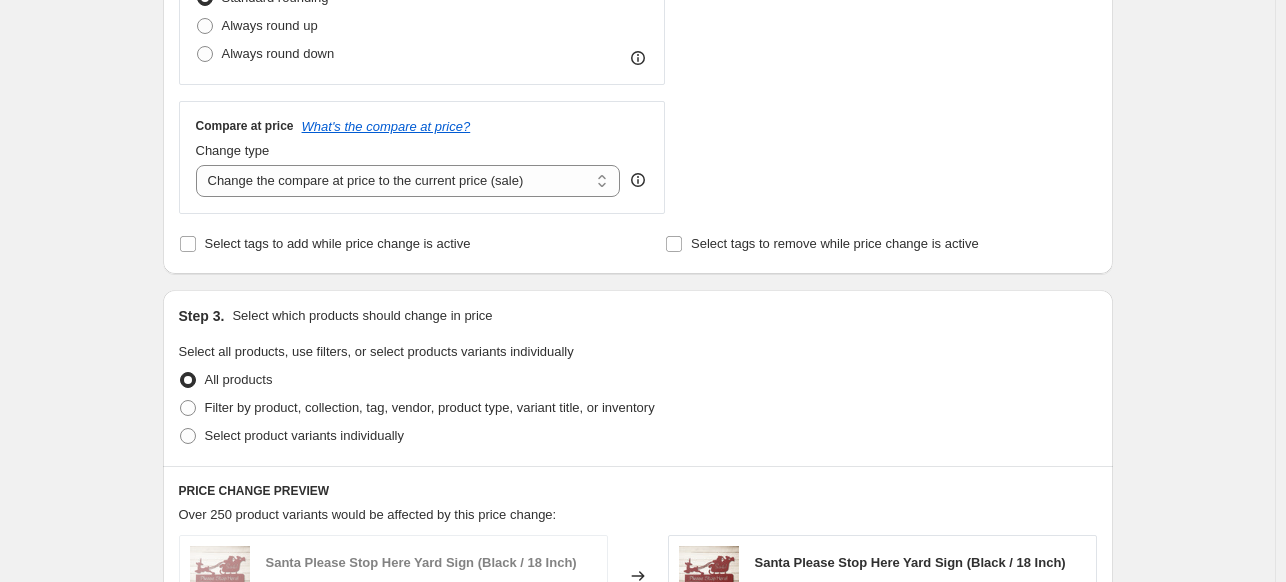 scroll, scrollTop: 800, scrollLeft: 0, axis: vertical 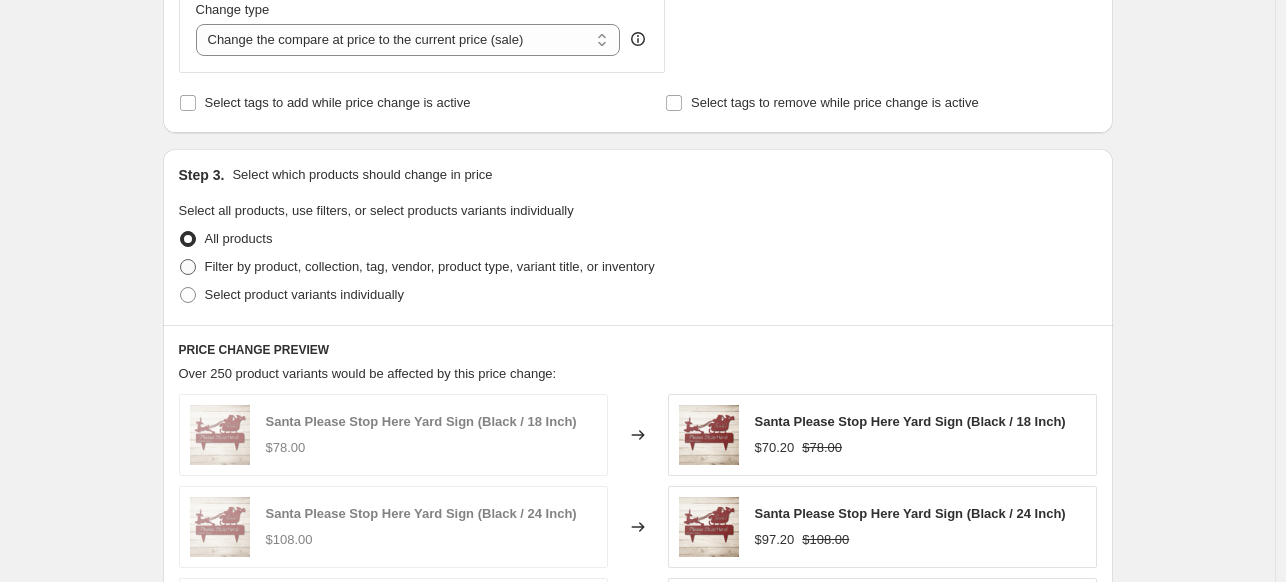 click at bounding box center [188, 267] 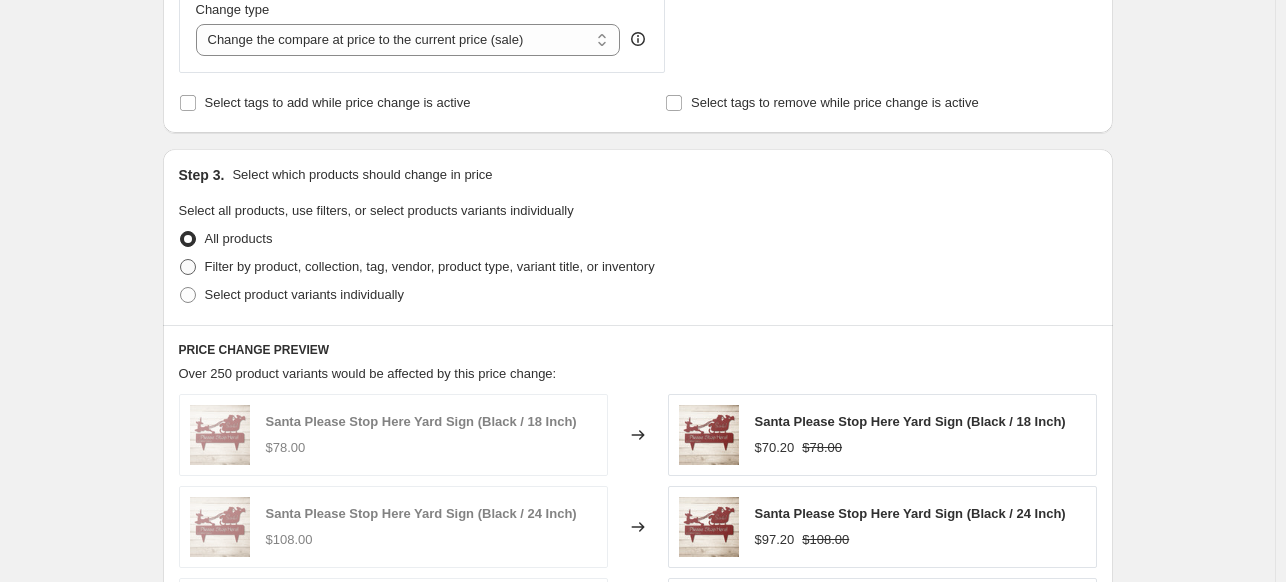 radio on "true" 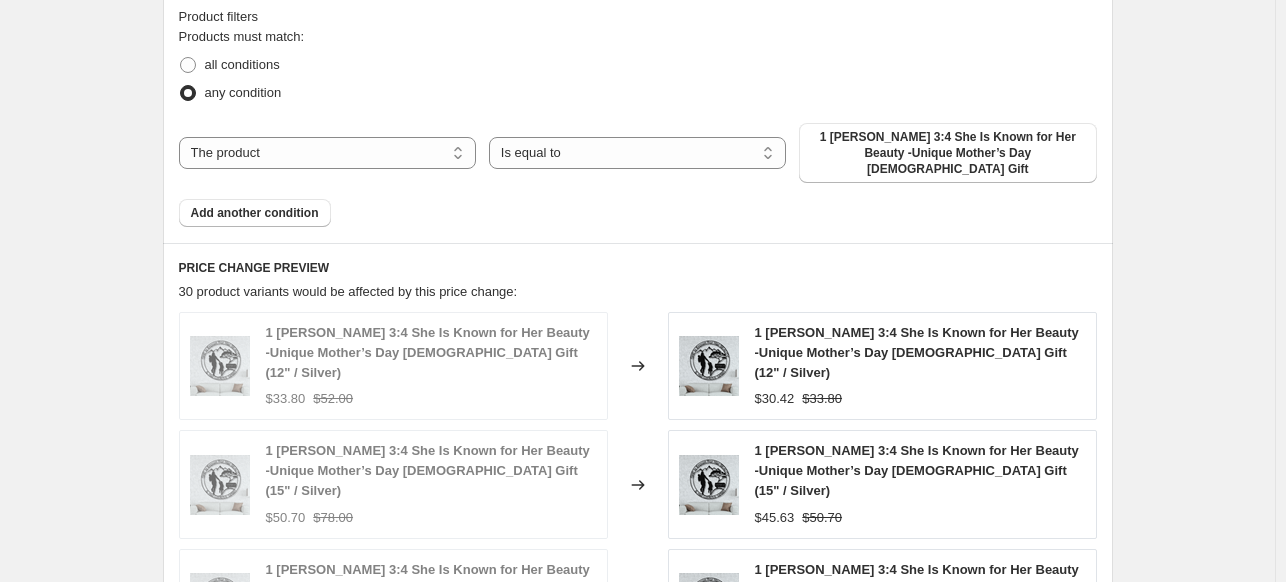 scroll, scrollTop: 1192, scrollLeft: 0, axis: vertical 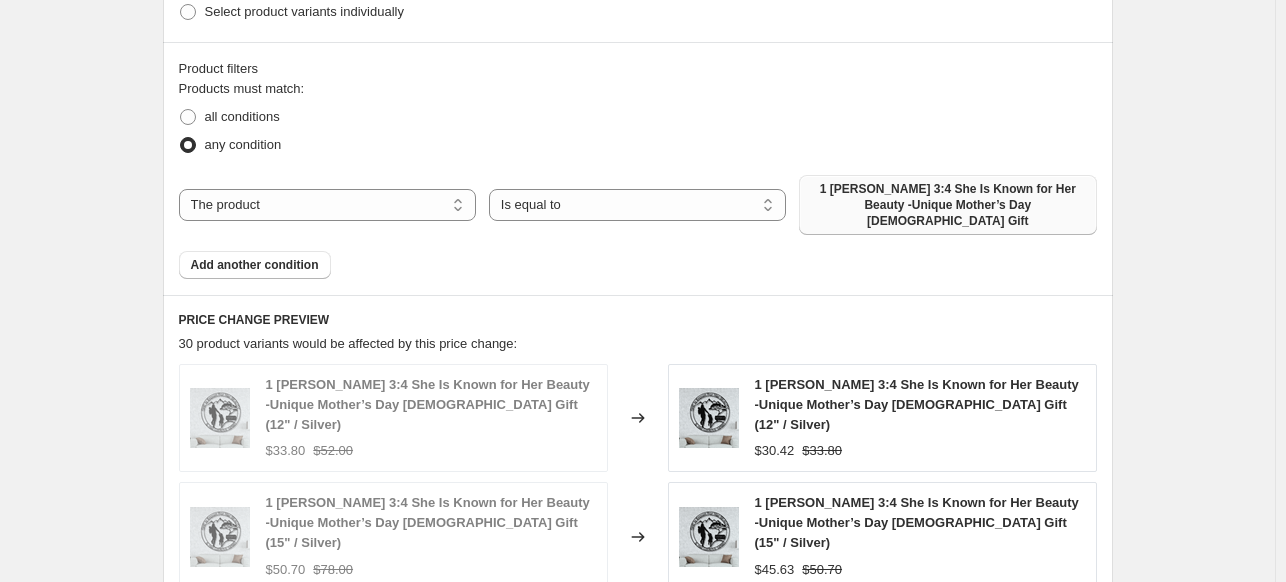 click on "1 [PERSON_NAME] 3:4  She Is Known for Her Beauty -Unique Mother’s Day [DEMOGRAPHIC_DATA] Gift" at bounding box center [947, 205] 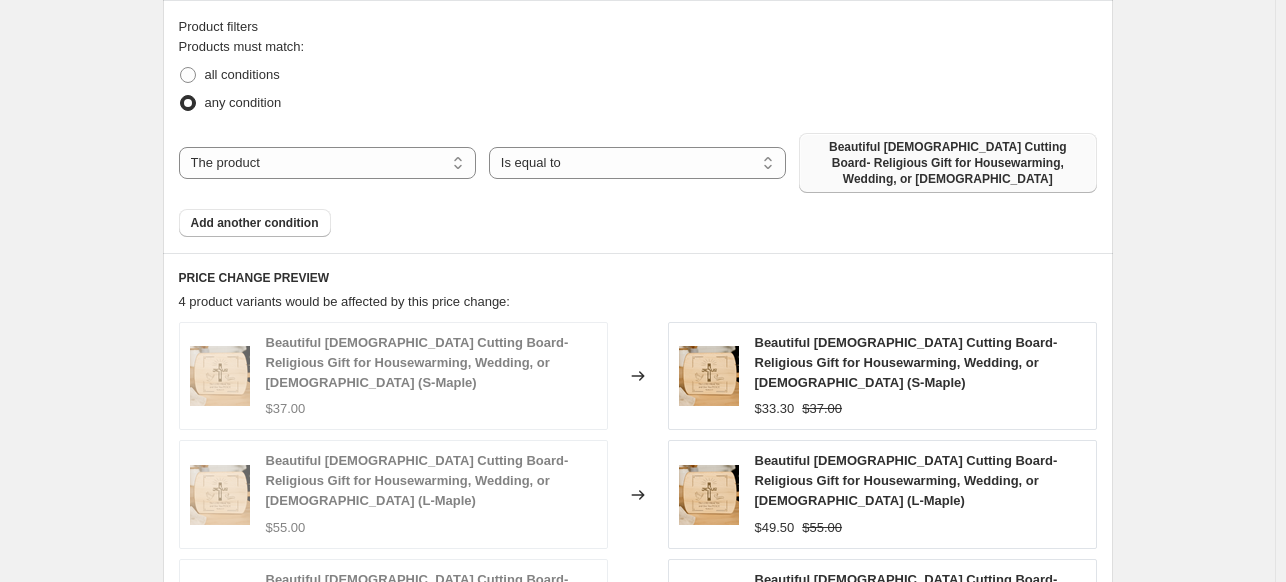 scroll, scrollTop: 1240, scrollLeft: 0, axis: vertical 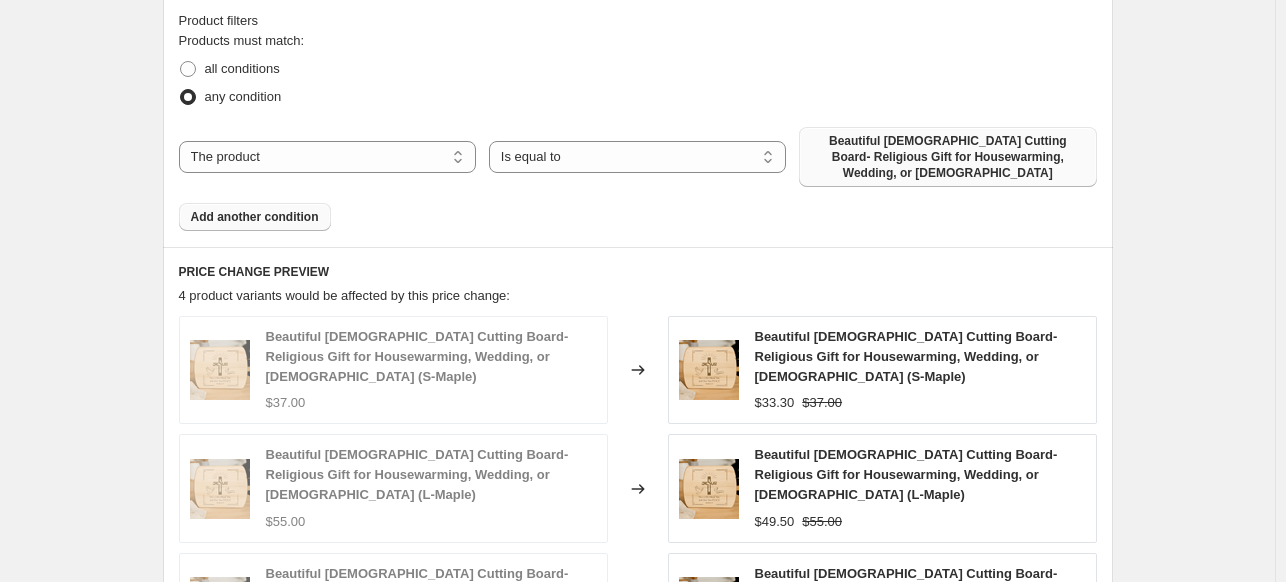 click on "Add another condition" at bounding box center (255, 217) 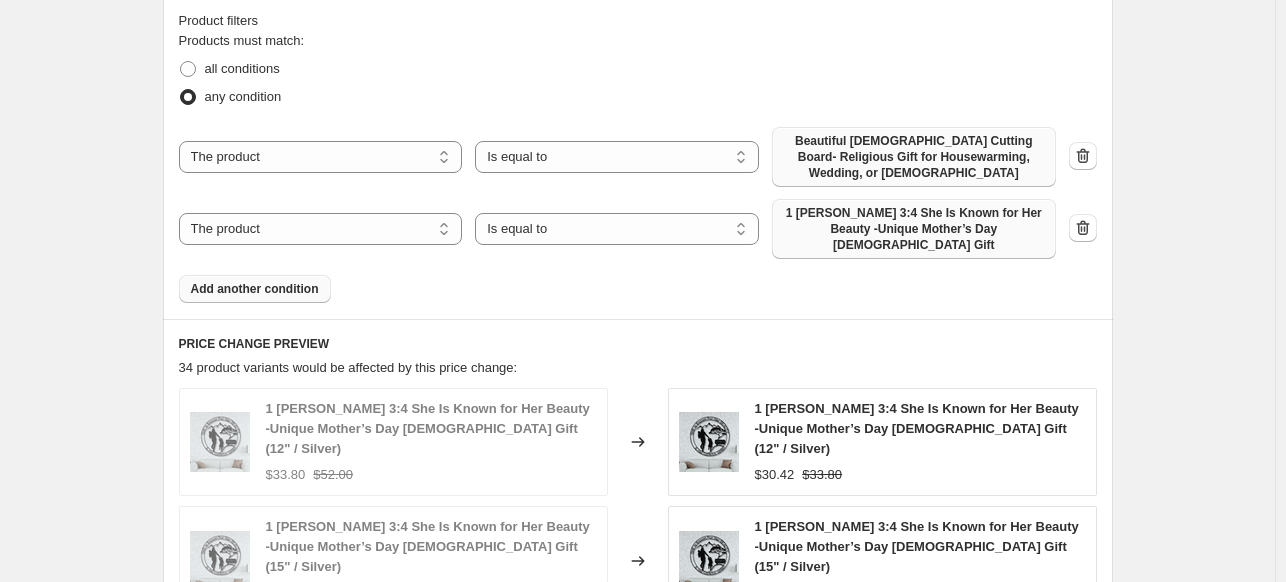 click on "1 [PERSON_NAME] 3:4  She Is Known for Her Beauty -Unique Mother’s Day [DEMOGRAPHIC_DATA] Gift" at bounding box center [914, 229] 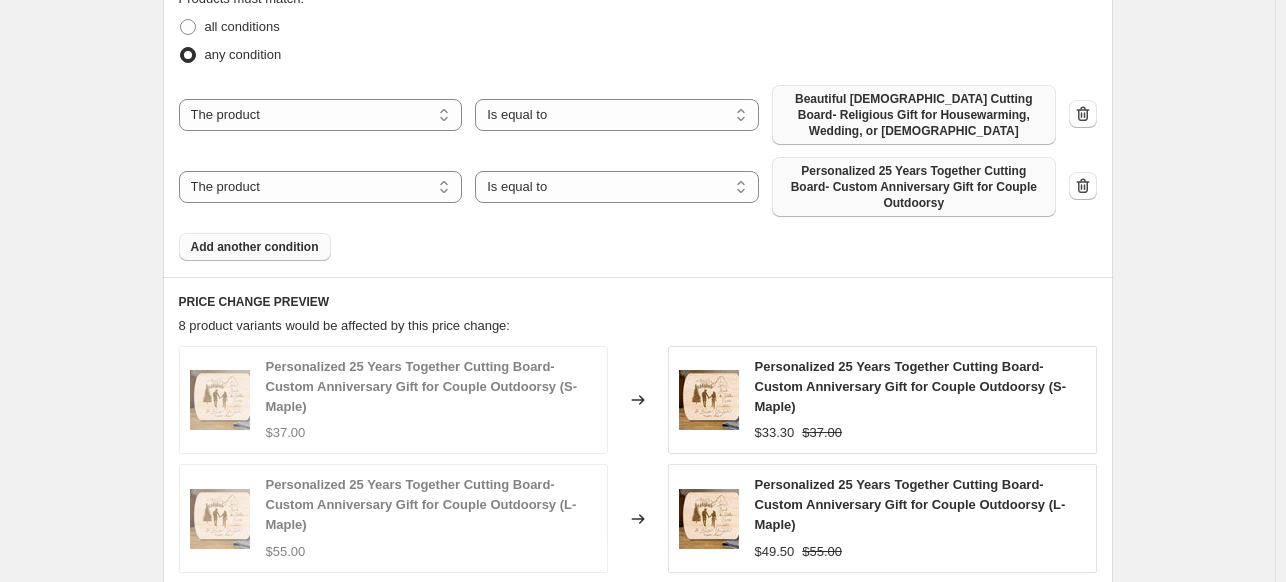 scroll, scrollTop: 1331, scrollLeft: 0, axis: vertical 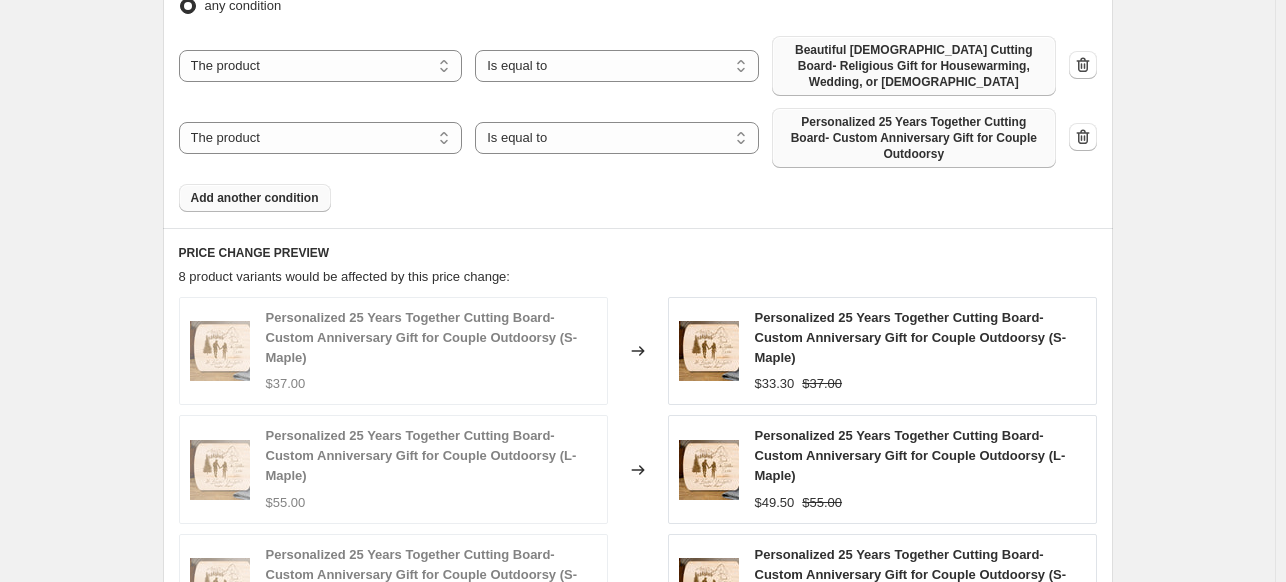 click on "Add another condition" at bounding box center (255, 198) 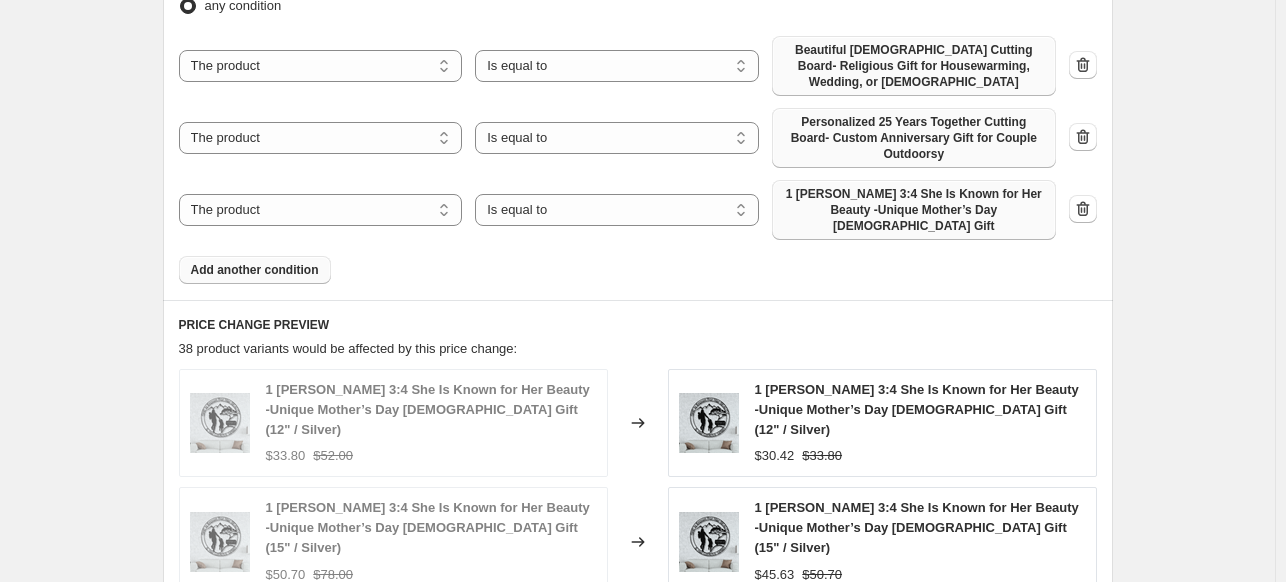click on "1 [PERSON_NAME] 3:4  She Is Known for Her Beauty -Unique Mother’s Day [DEMOGRAPHIC_DATA] Gift" at bounding box center [914, 210] 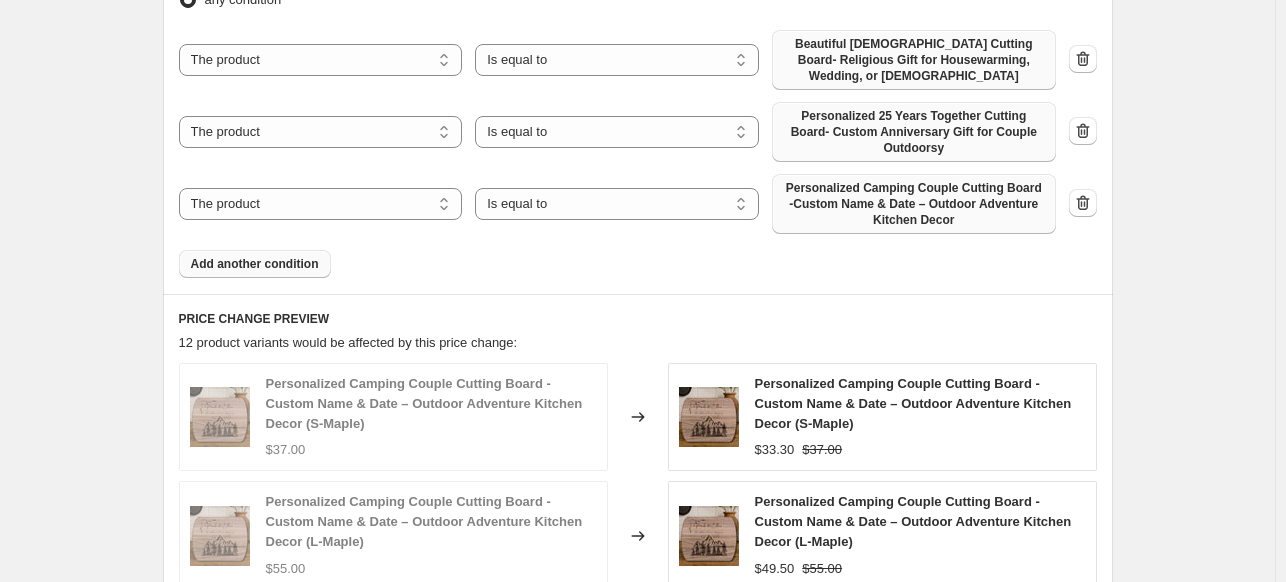 scroll, scrollTop: 1345, scrollLeft: 0, axis: vertical 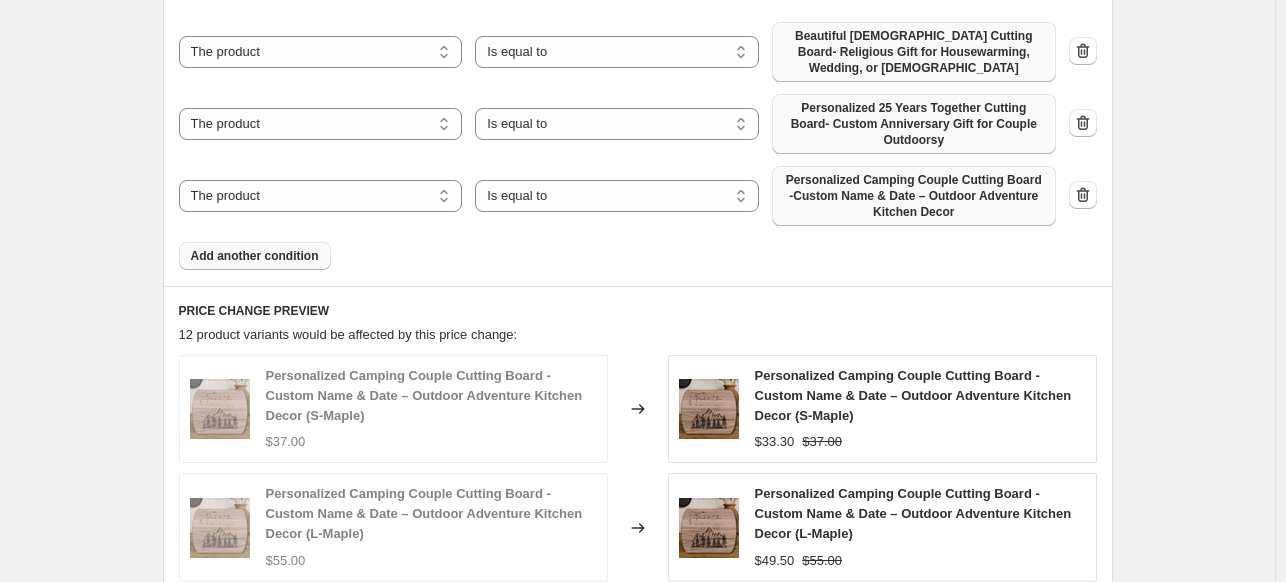 click on "Add another condition" at bounding box center [255, 256] 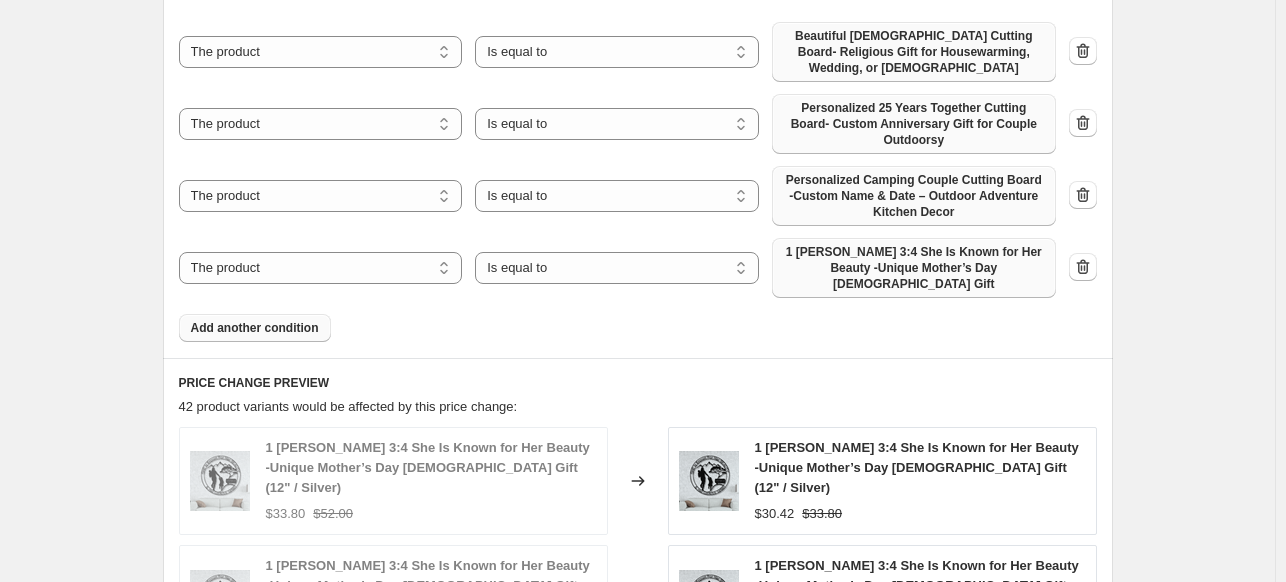 click on "1 [PERSON_NAME] 3:4  She Is Known for Her Beauty -Unique Mother’s Day [DEMOGRAPHIC_DATA] Gift" at bounding box center (914, 268) 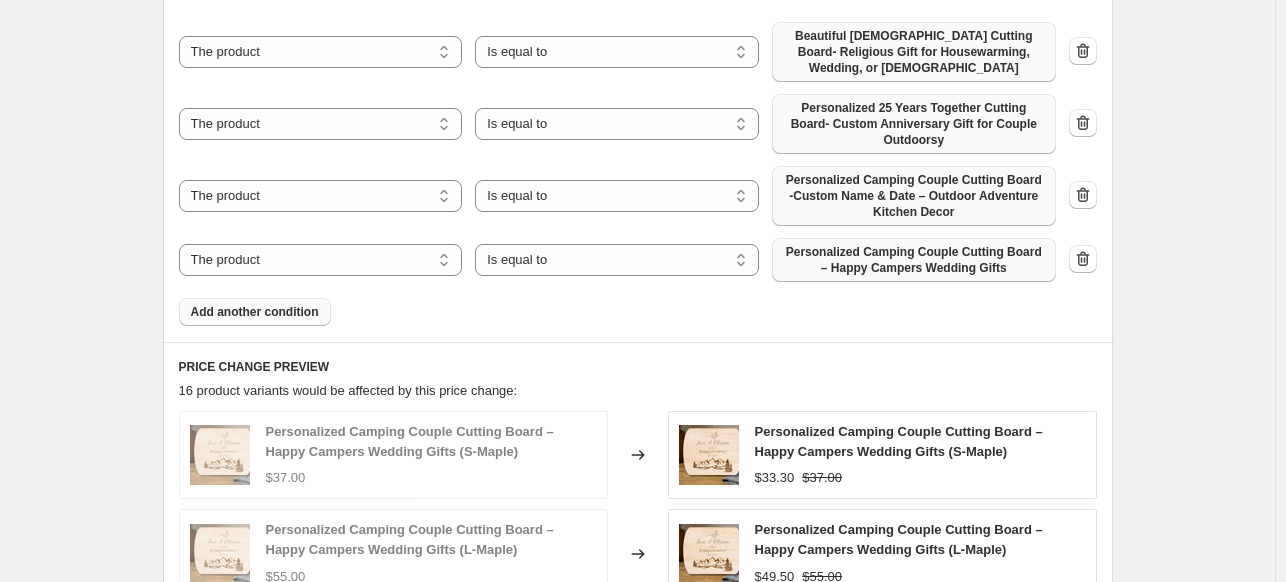 click on "Add another condition" at bounding box center (255, 312) 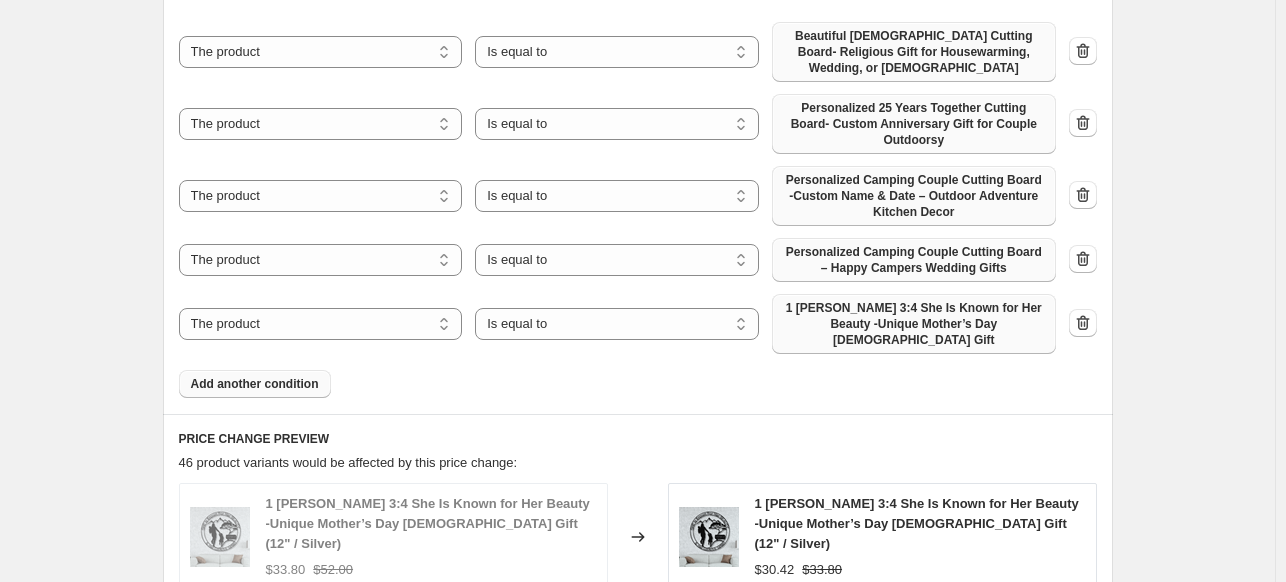 click on "1 [PERSON_NAME] 3:4  She Is Known for Her Beauty -Unique Mother’s Day [DEMOGRAPHIC_DATA] Gift" at bounding box center (914, 324) 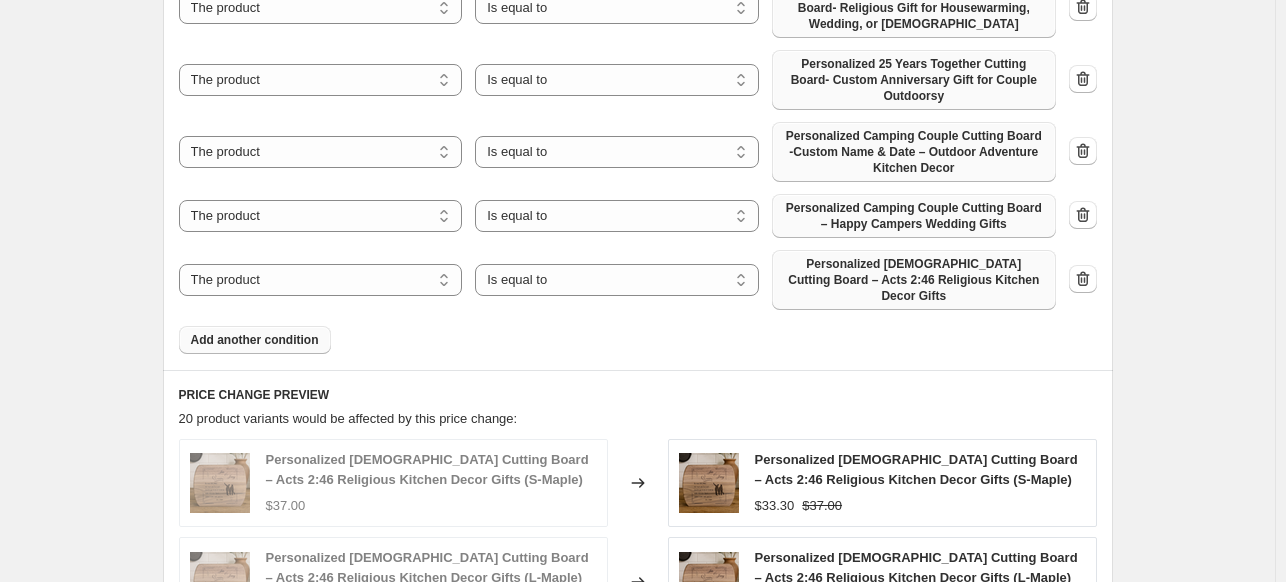 scroll, scrollTop: 1416, scrollLeft: 0, axis: vertical 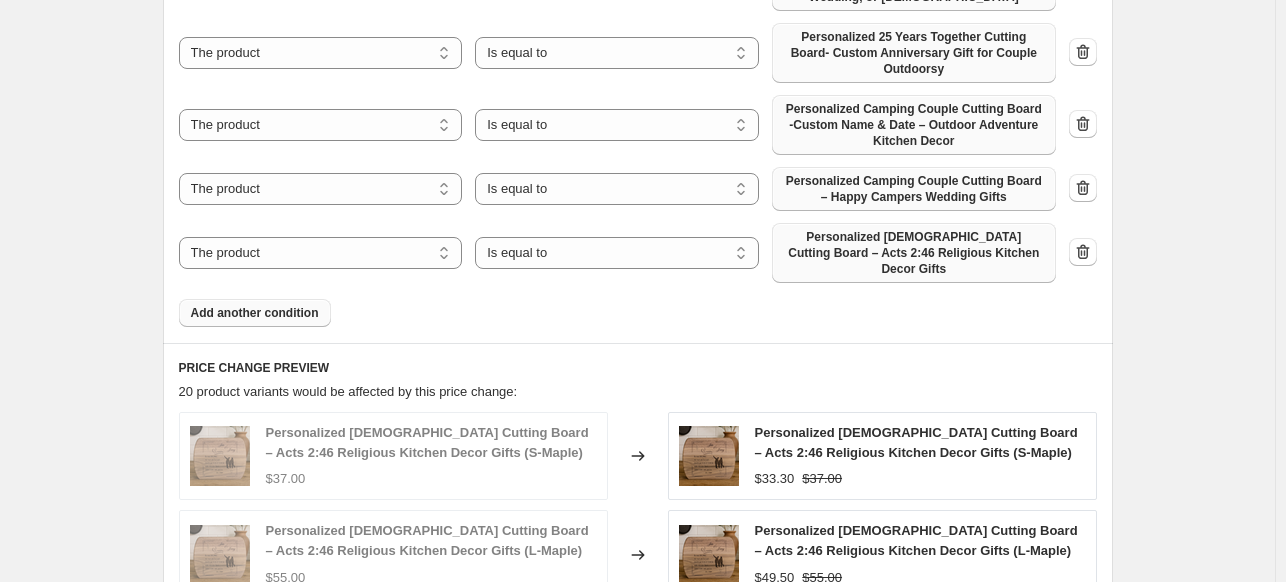click on "Add another condition" at bounding box center (255, 313) 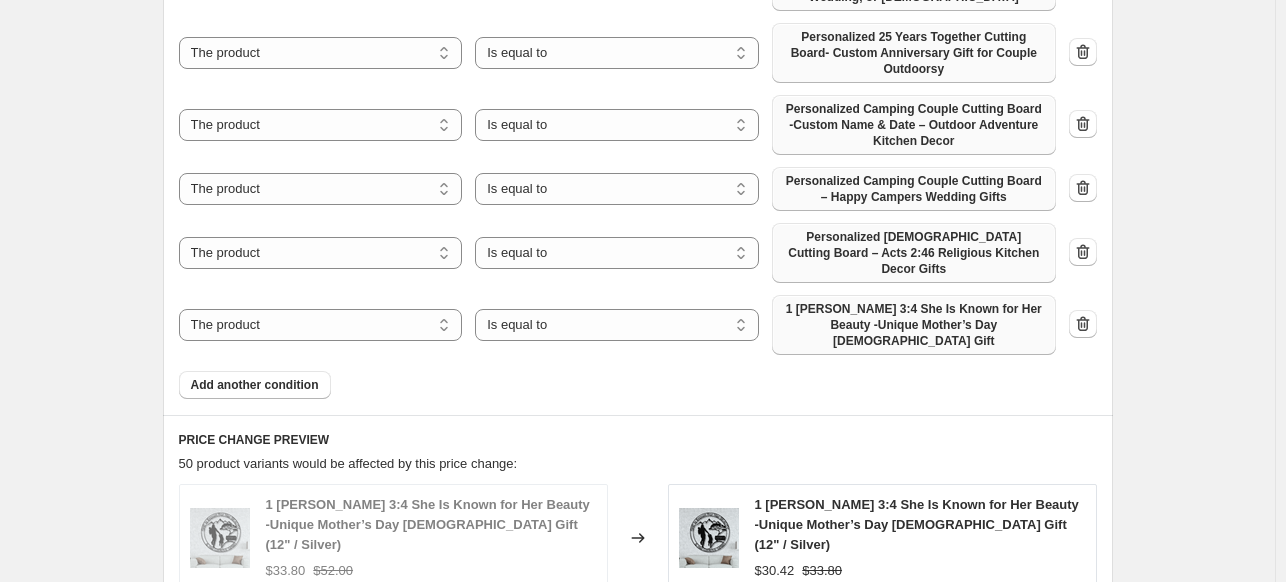 click on "1 [PERSON_NAME] 3:4  She Is Known for Her Beauty -Unique Mother’s Day [DEMOGRAPHIC_DATA] Gift" at bounding box center [914, 325] 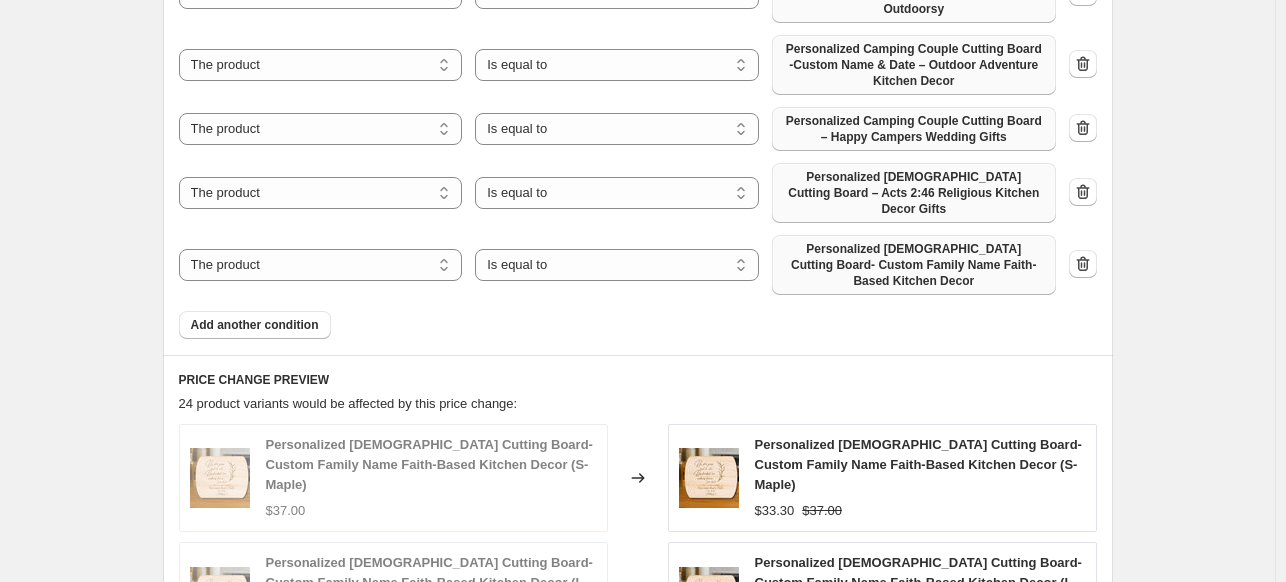 scroll, scrollTop: 1480, scrollLeft: 0, axis: vertical 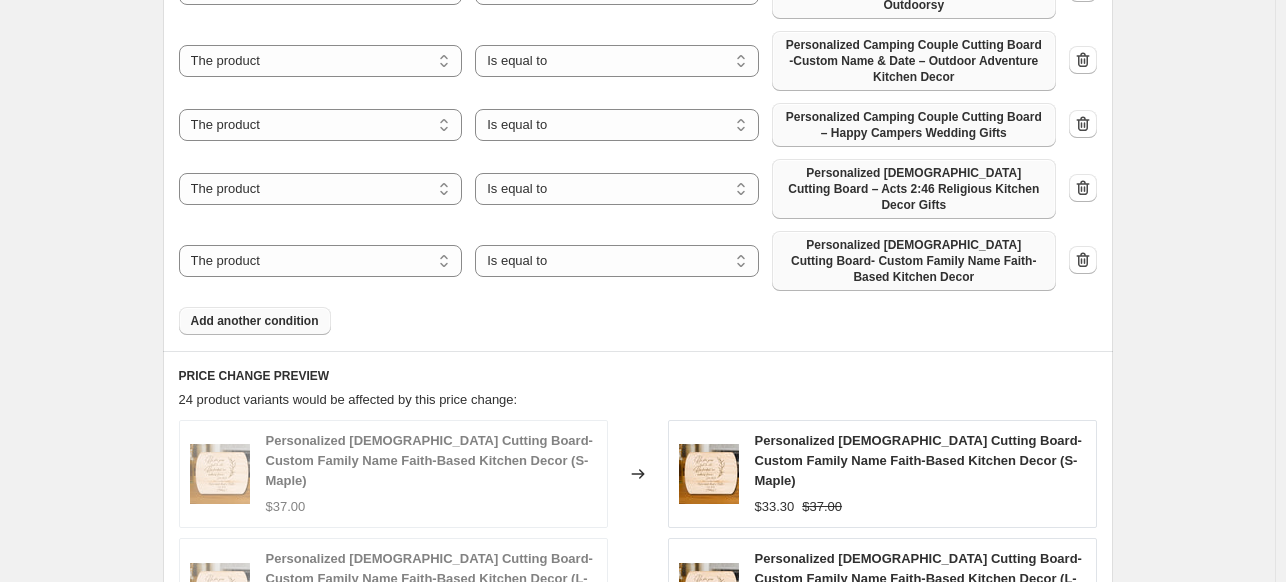 click on "Add another condition" at bounding box center (255, 321) 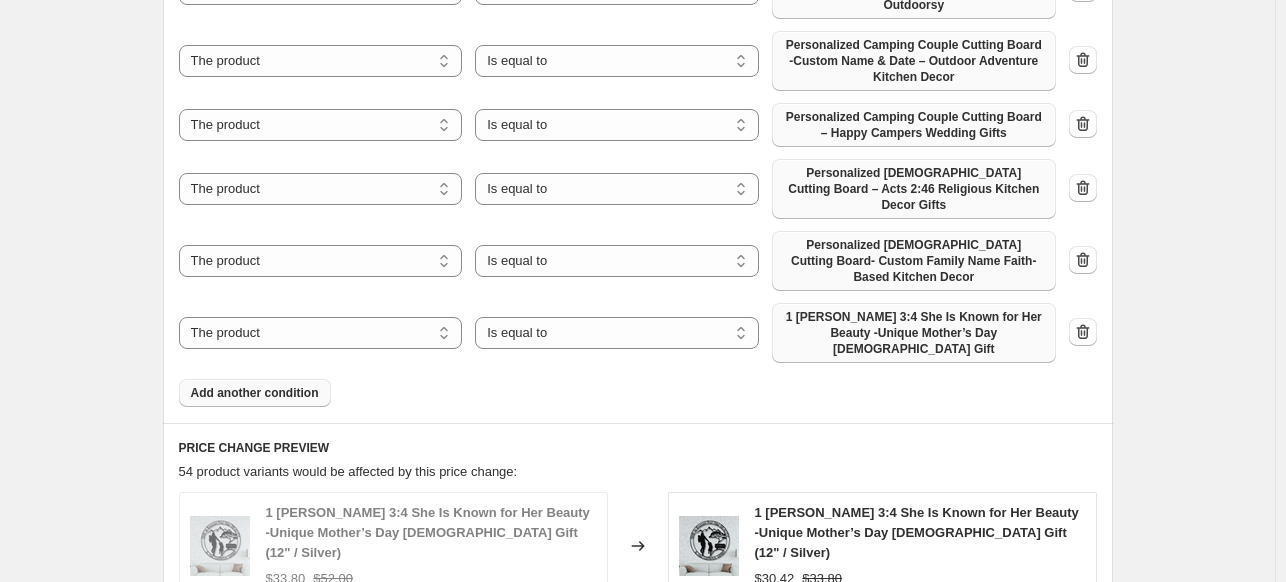 click on "1 [PERSON_NAME] 3:4  She Is Known for Her Beauty -Unique Mother’s Day [DEMOGRAPHIC_DATA] Gift" at bounding box center (914, 333) 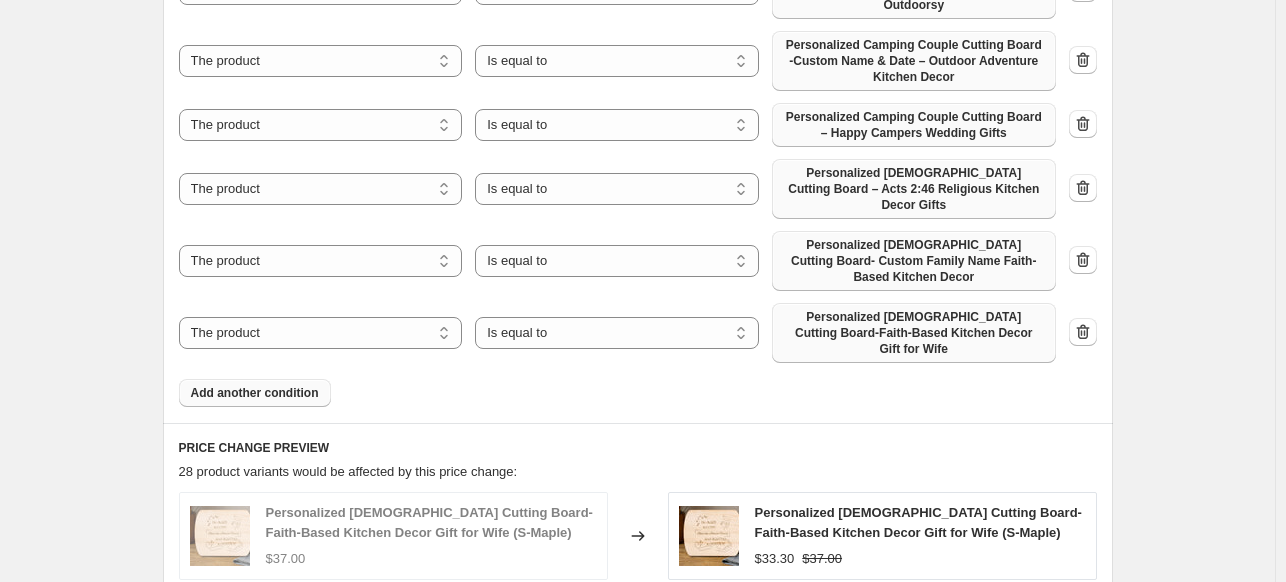 click on "Add another condition" at bounding box center [255, 393] 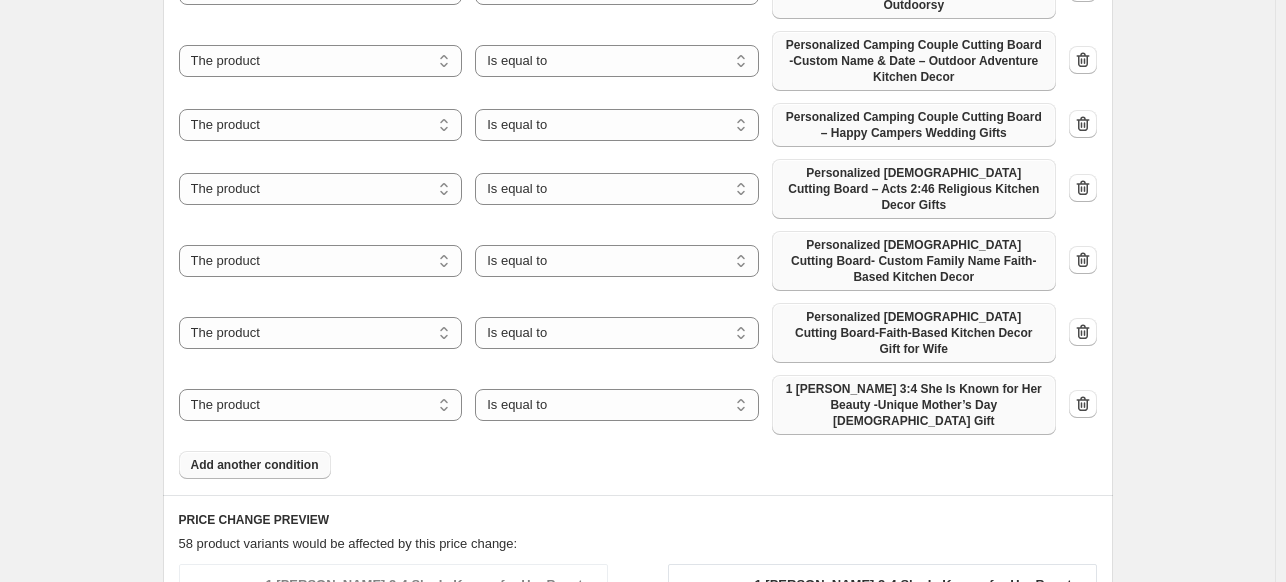 click on "1 [PERSON_NAME] 3:4  She Is Known for Her Beauty -Unique Mother’s Day [DEMOGRAPHIC_DATA] Gift" at bounding box center [914, 405] 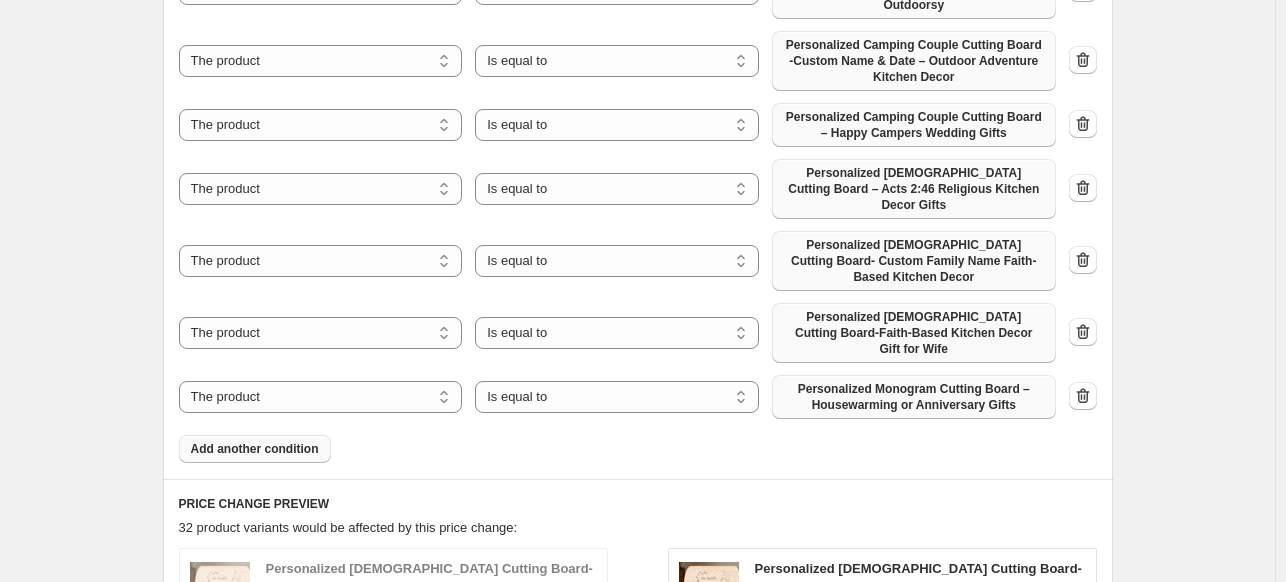 click on "Add another condition" at bounding box center (255, 449) 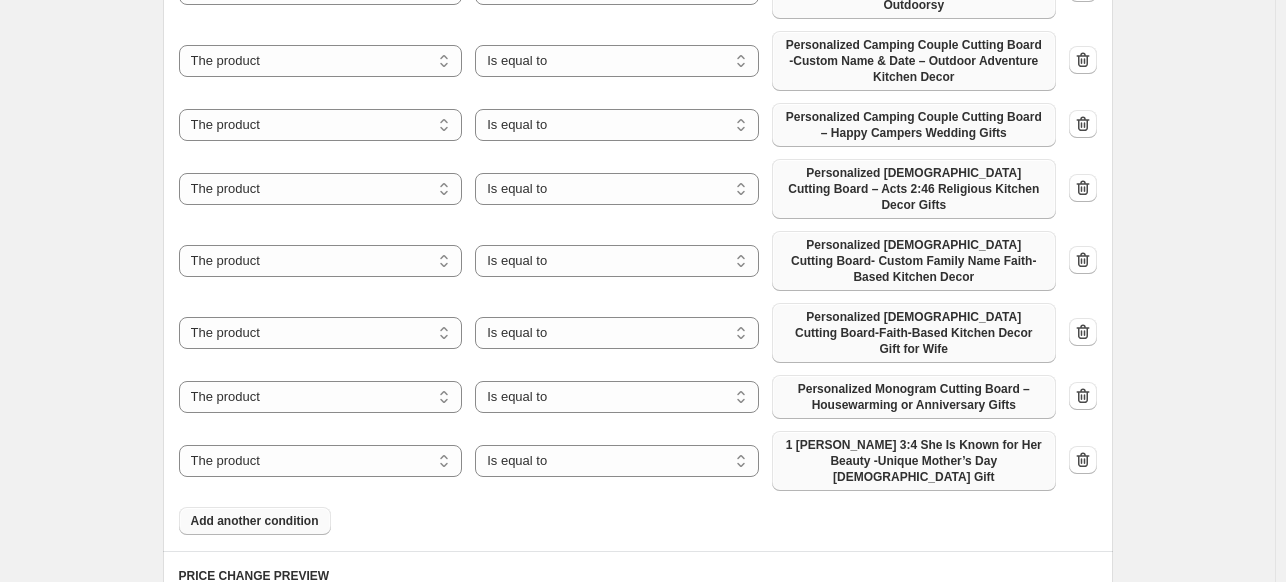click on "1 [PERSON_NAME] 3:4  She Is Known for Her Beauty -Unique Mother’s Day [DEMOGRAPHIC_DATA] Gift" at bounding box center (914, 461) 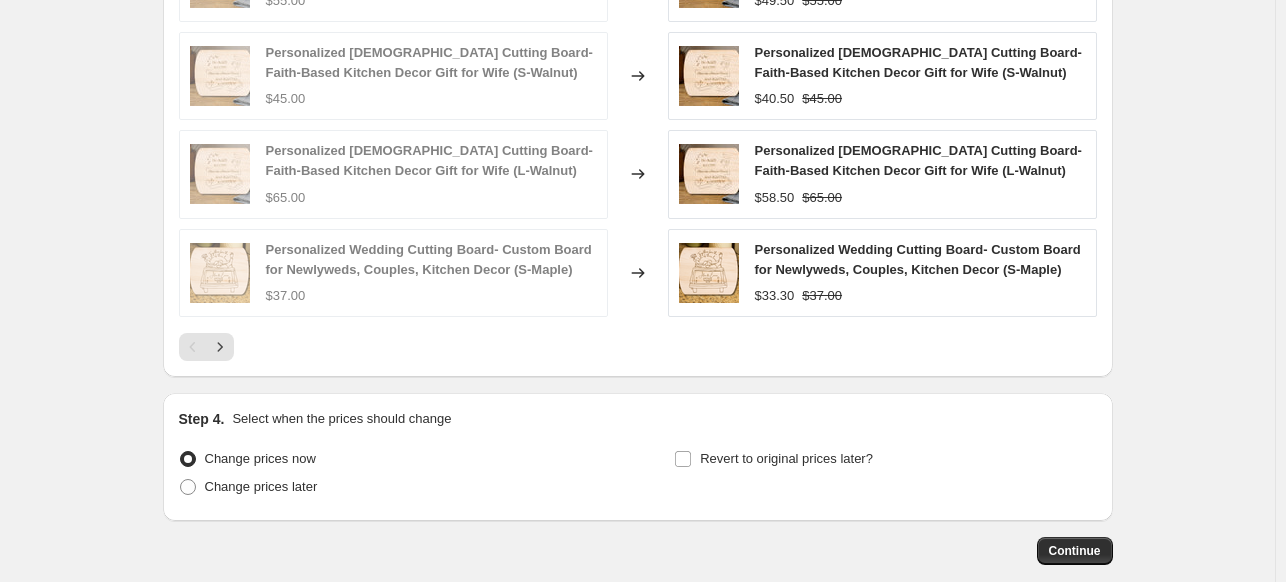 scroll, scrollTop: 2272, scrollLeft: 0, axis: vertical 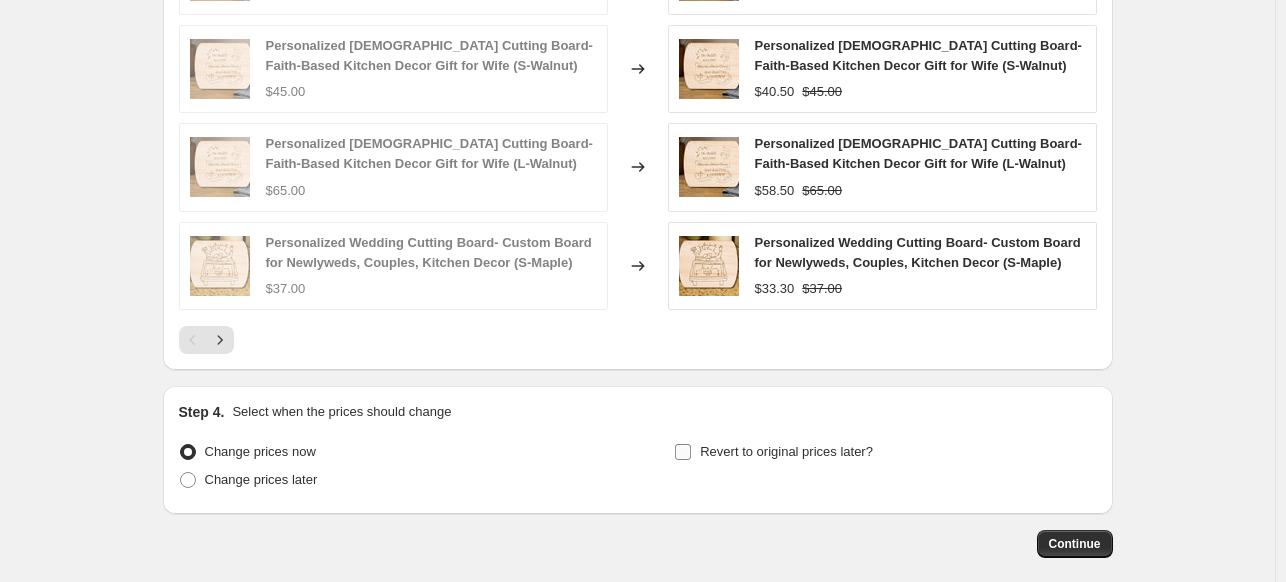 click on "Revert to original prices later?" at bounding box center (683, 452) 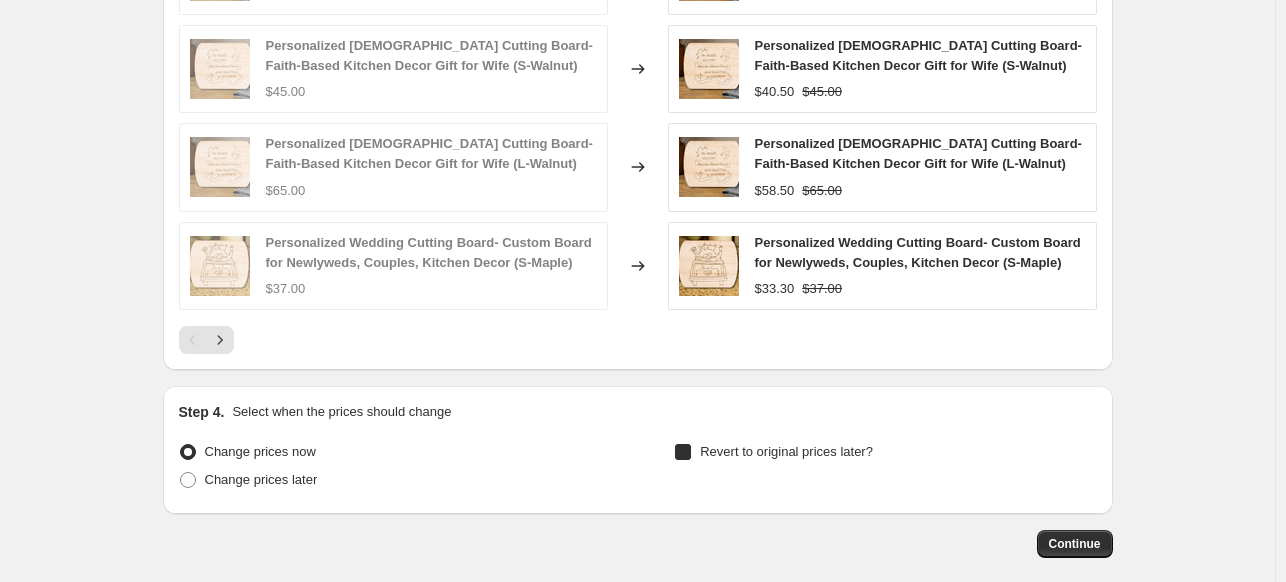 checkbox on "true" 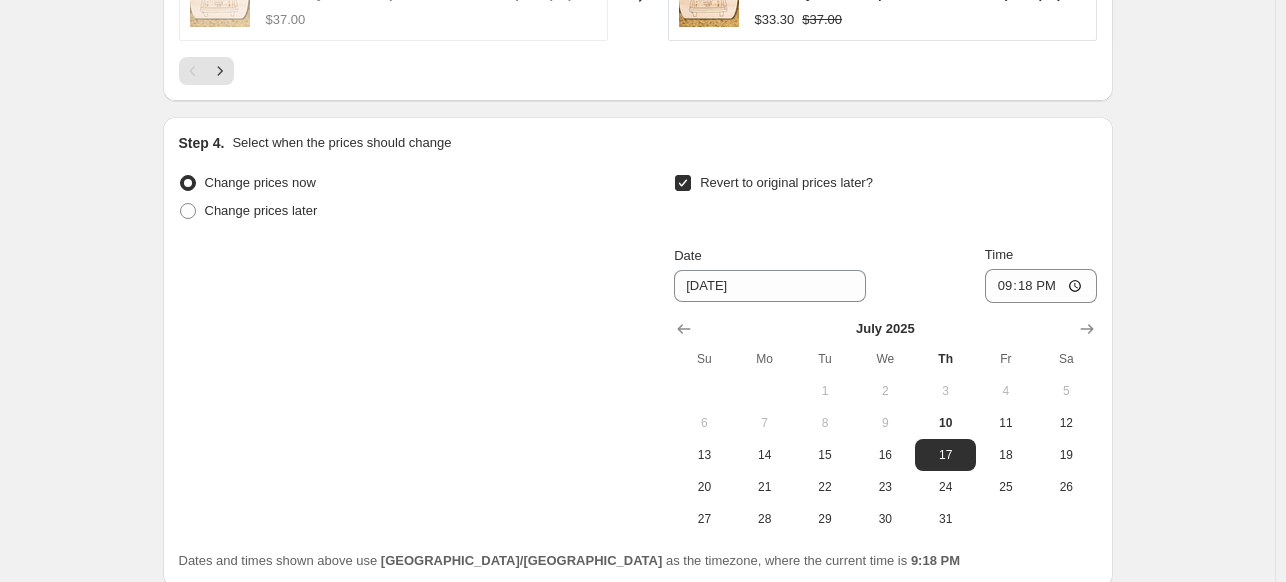 scroll, scrollTop: 2587, scrollLeft: 0, axis: vertical 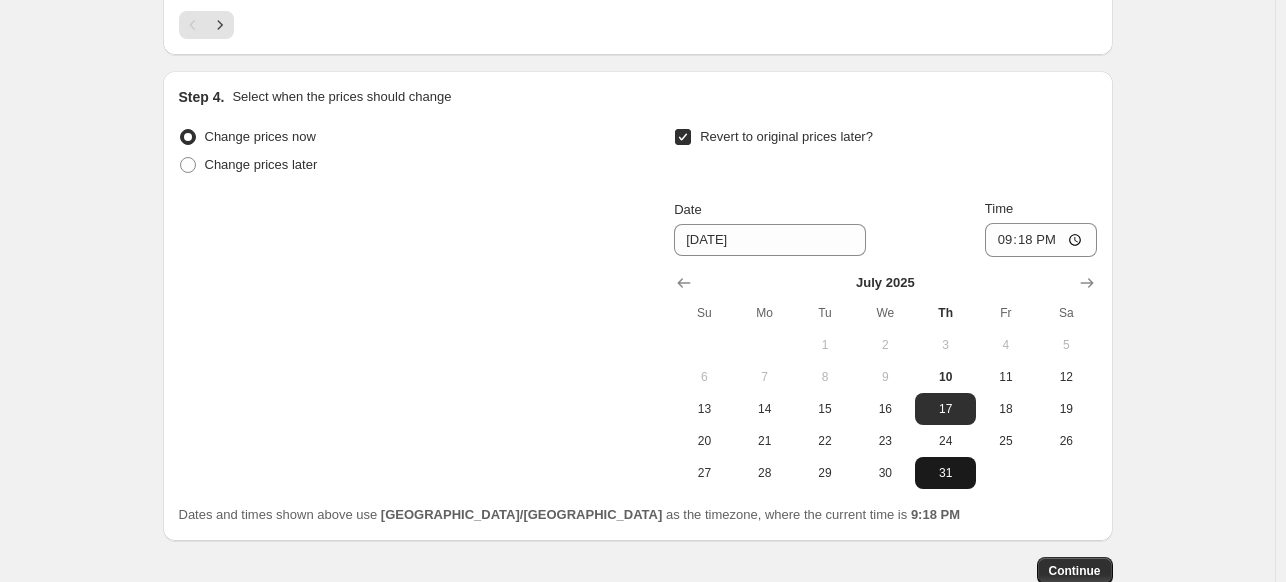 click on "31" at bounding box center (945, 473) 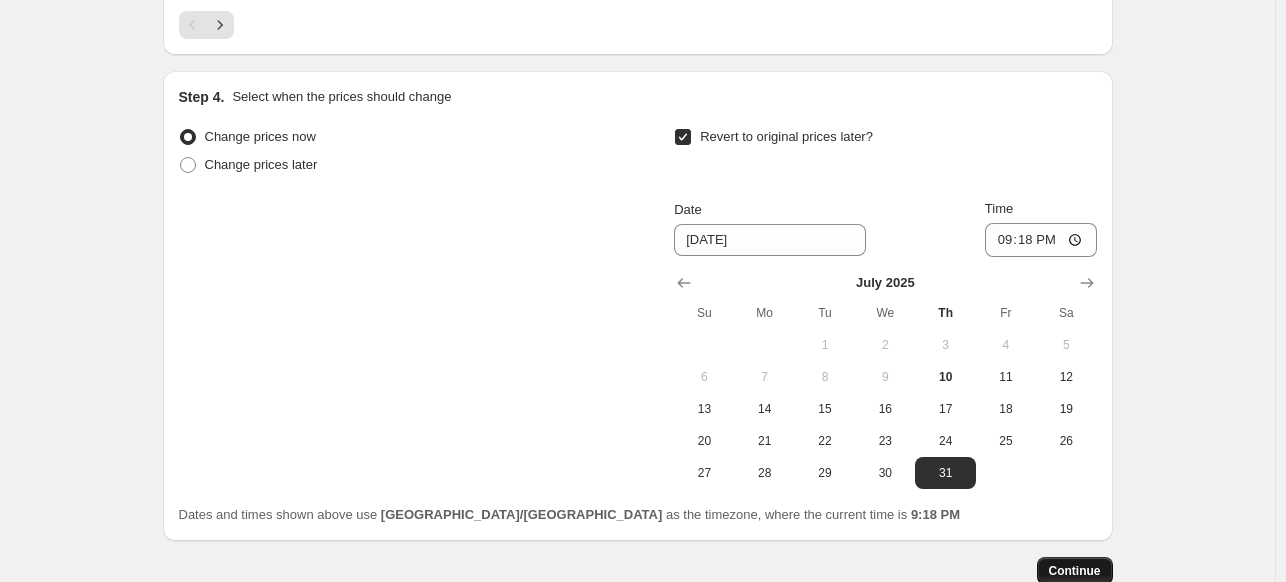 click on "Continue" at bounding box center (1075, 571) 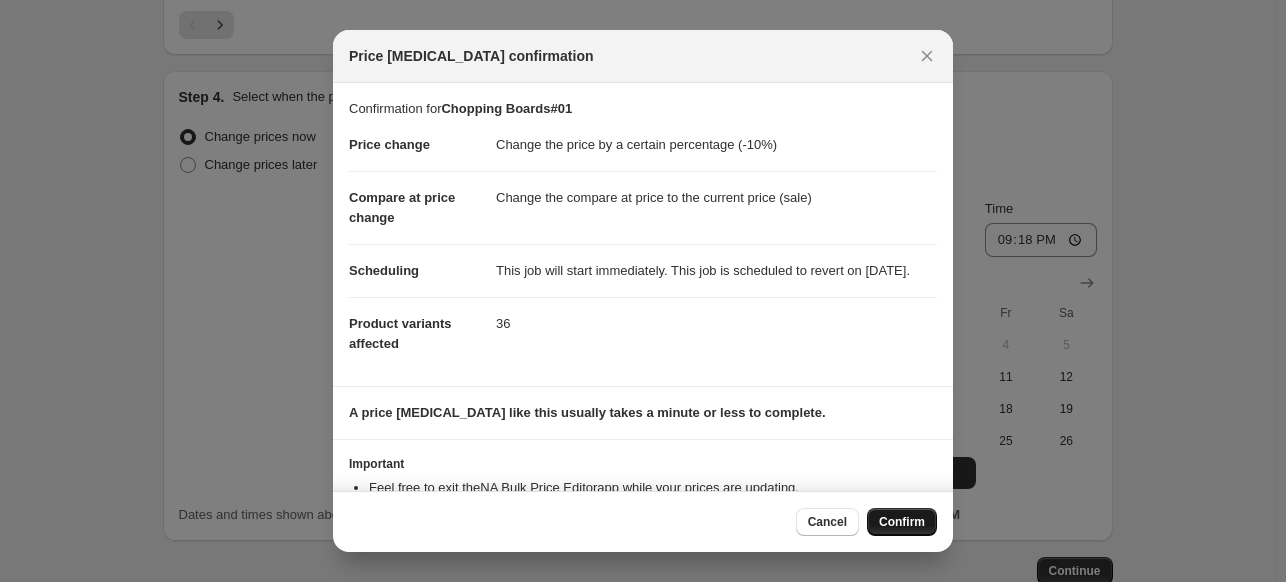 click on "Confirm" at bounding box center (902, 522) 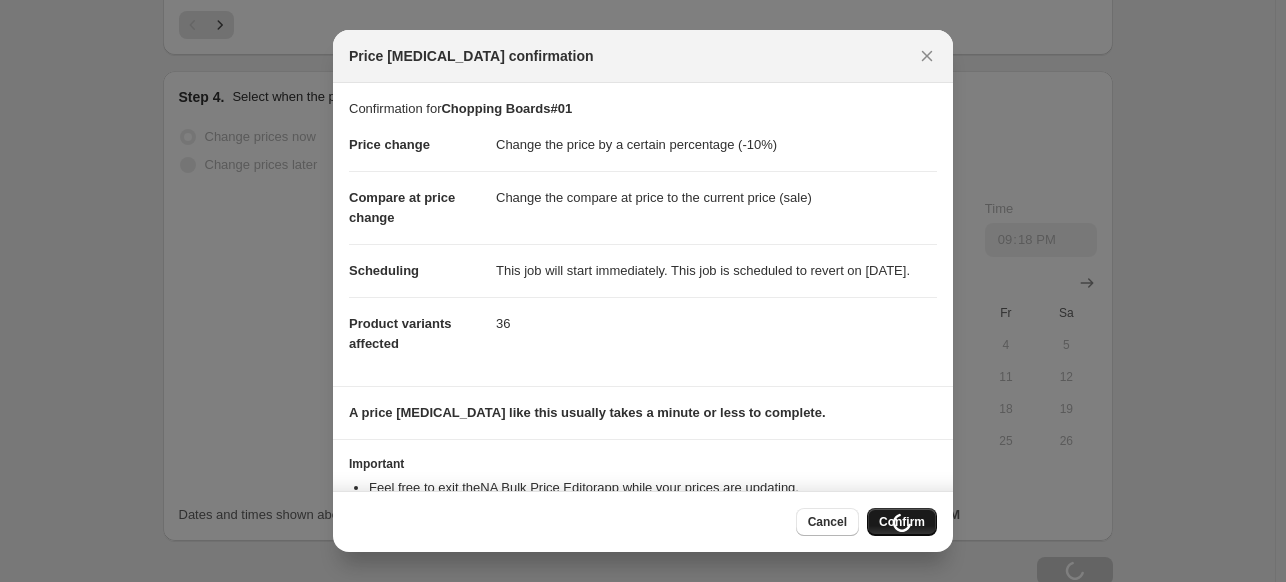 scroll, scrollTop: 2655, scrollLeft: 0, axis: vertical 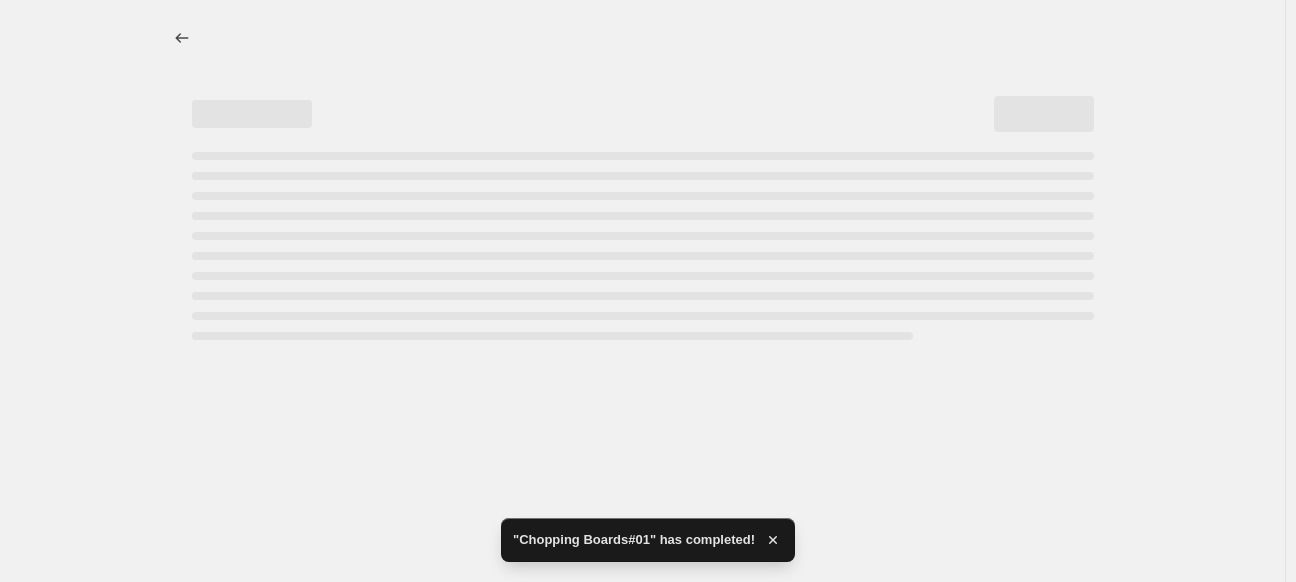 select on "percentage" 